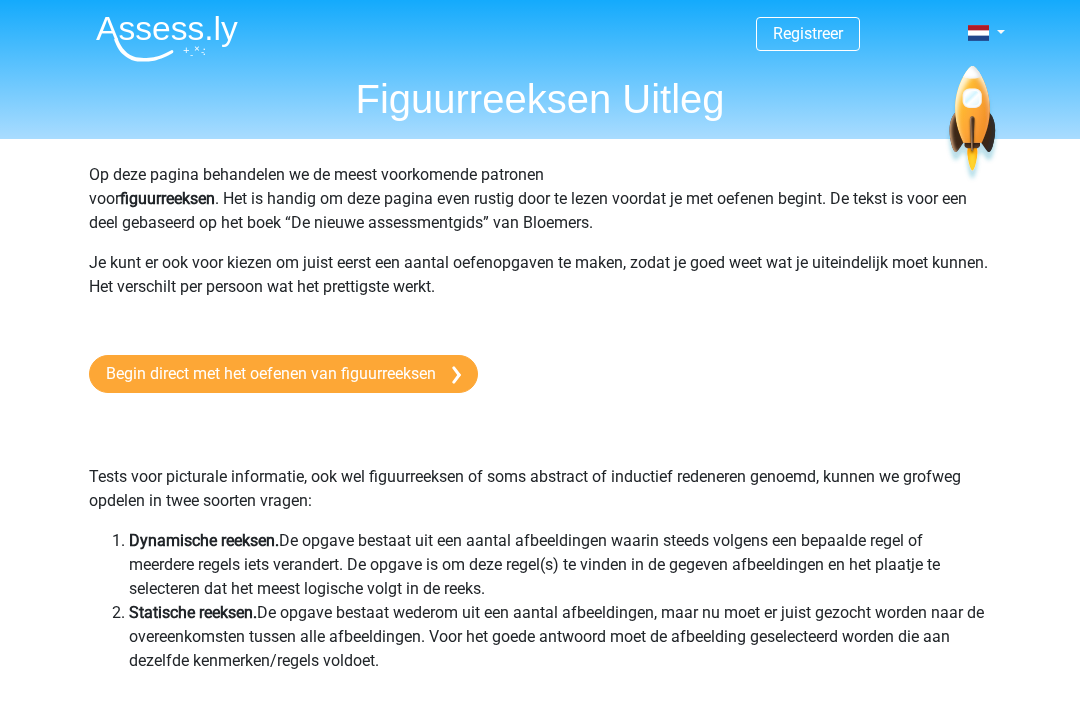 scroll, scrollTop: 0, scrollLeft: 0, axis: both 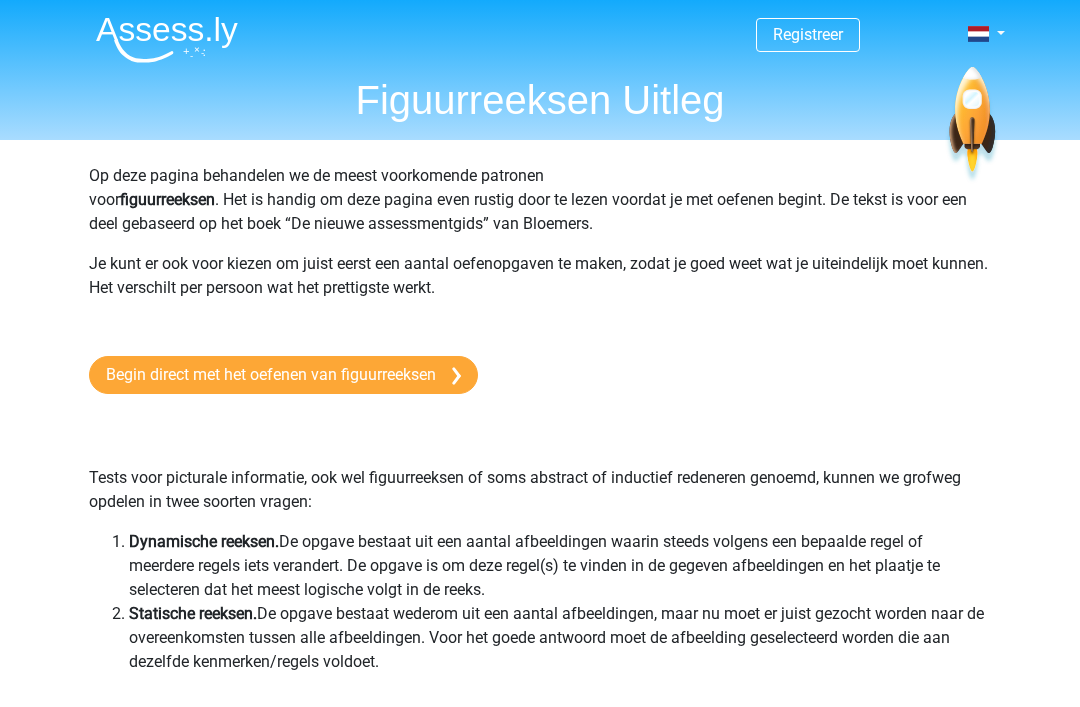 click on "Begin direct met het oefenen van figuurreeksen" at bounding box center (283, 375) 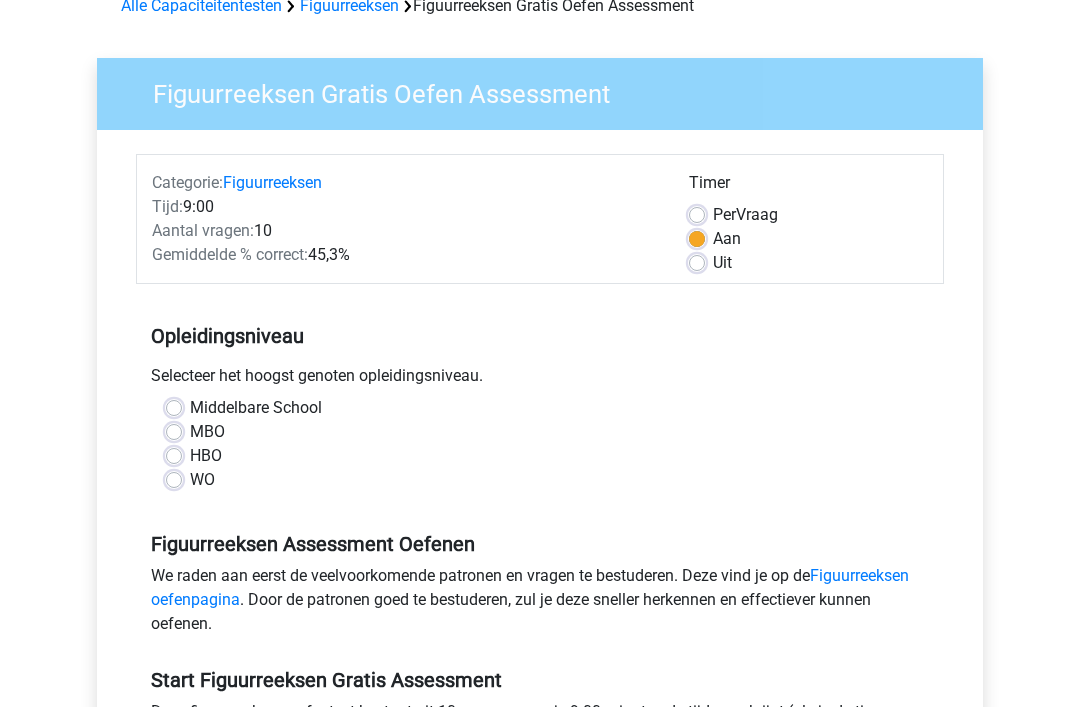scroll, scrollTop: 150, scrollLeft: 0, axis: vertical 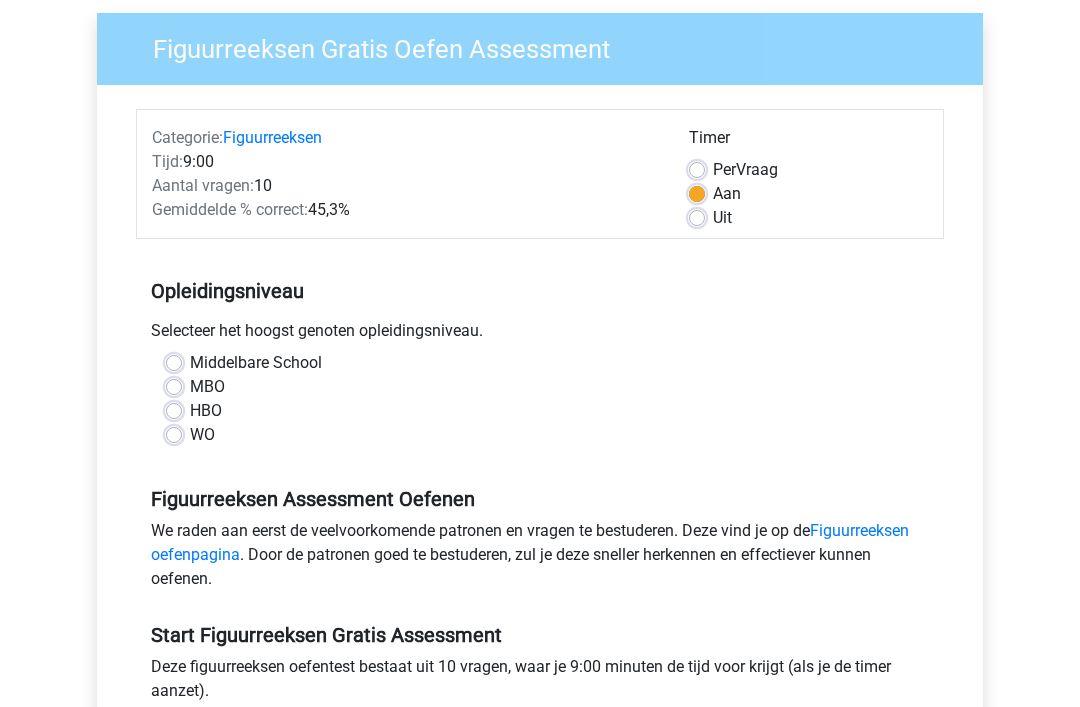 click on "Middelbare School" at bounding box center [540, 364] 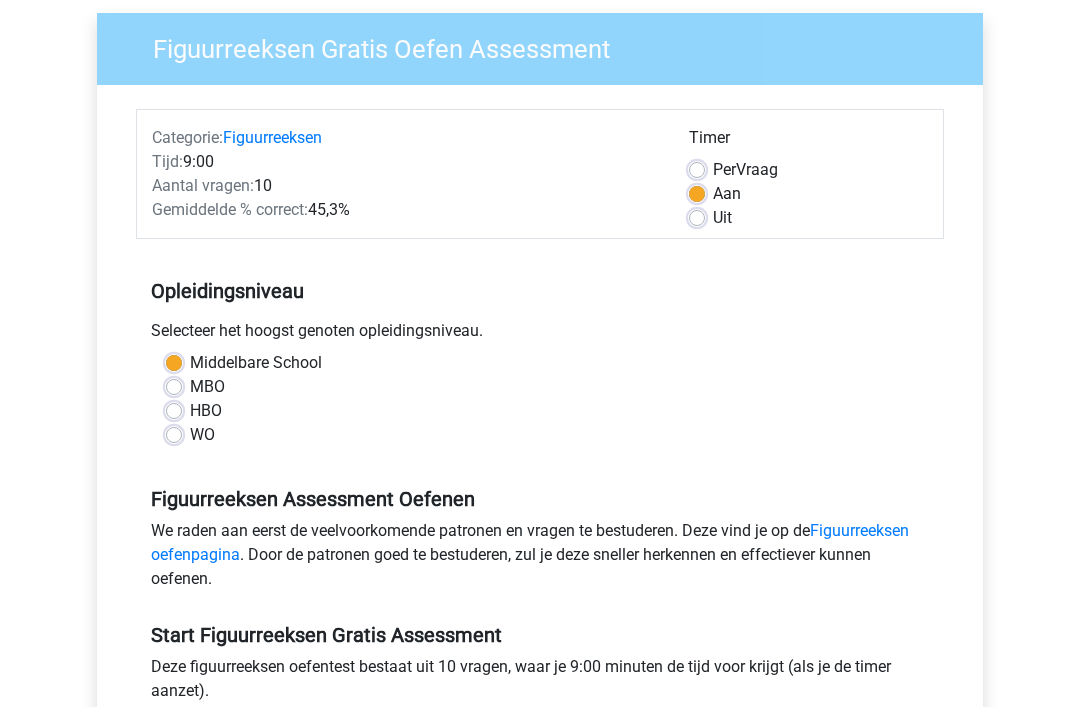 click on "Uit" at bounding box center (722, 219) 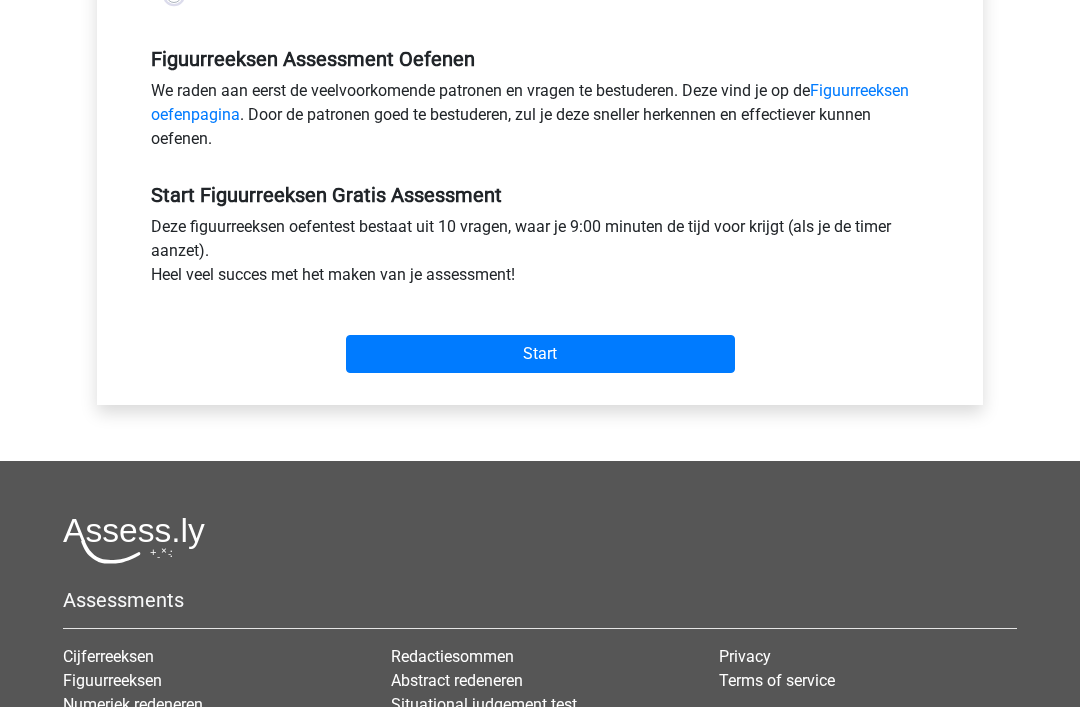 scroll, scrollTop: 648, scrollLeft: 0, axis: vertical 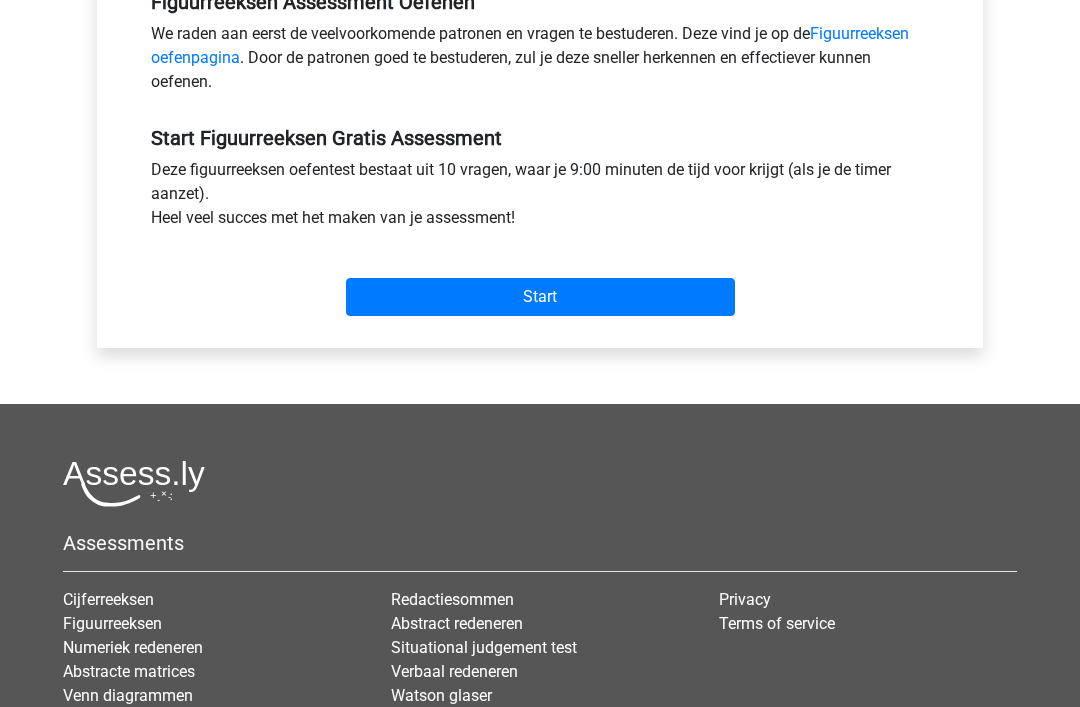 click on "Start" at bounding box center (540, 297) 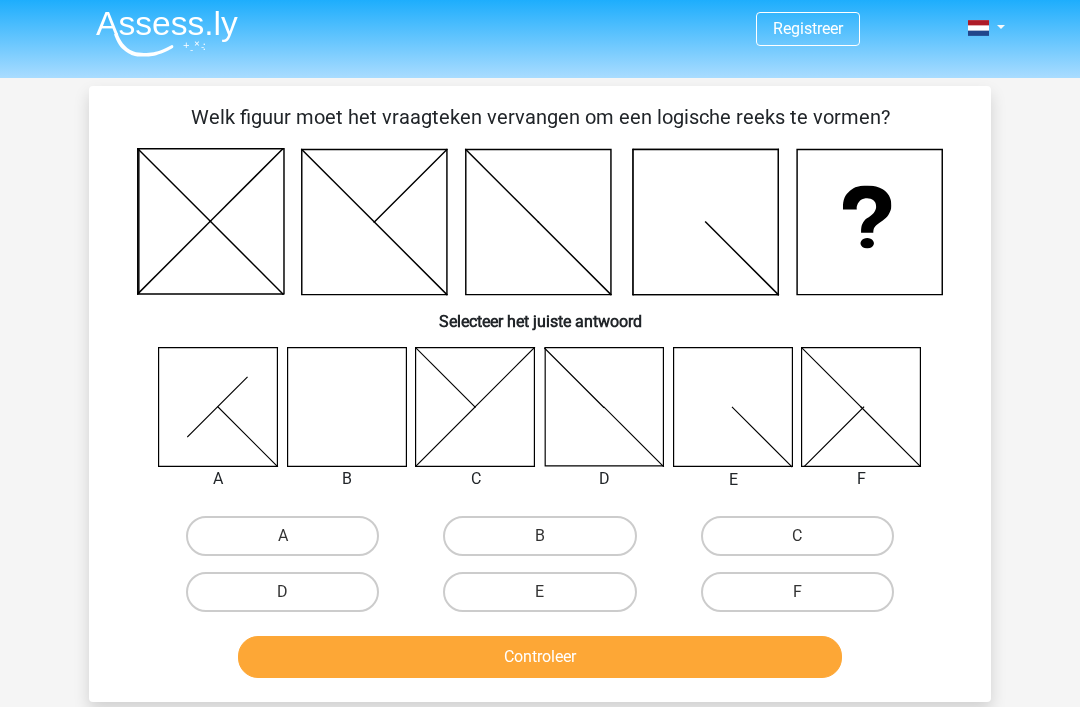 scroll, scrollTop: 26, scrollLeft: 0, axis: vertical 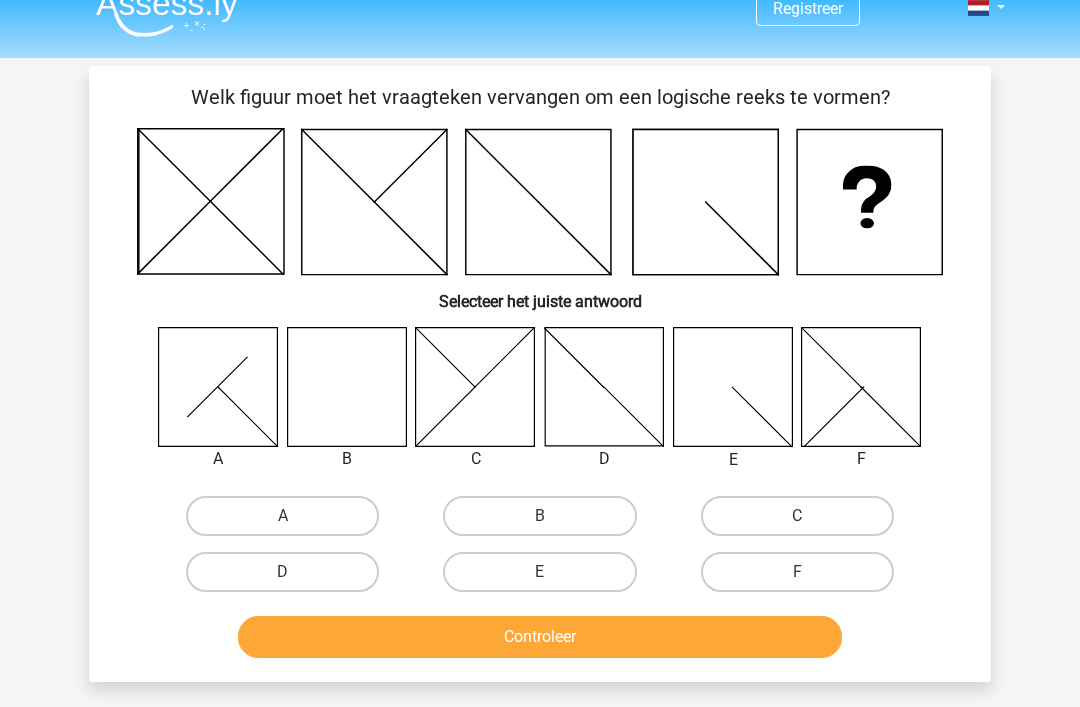 click 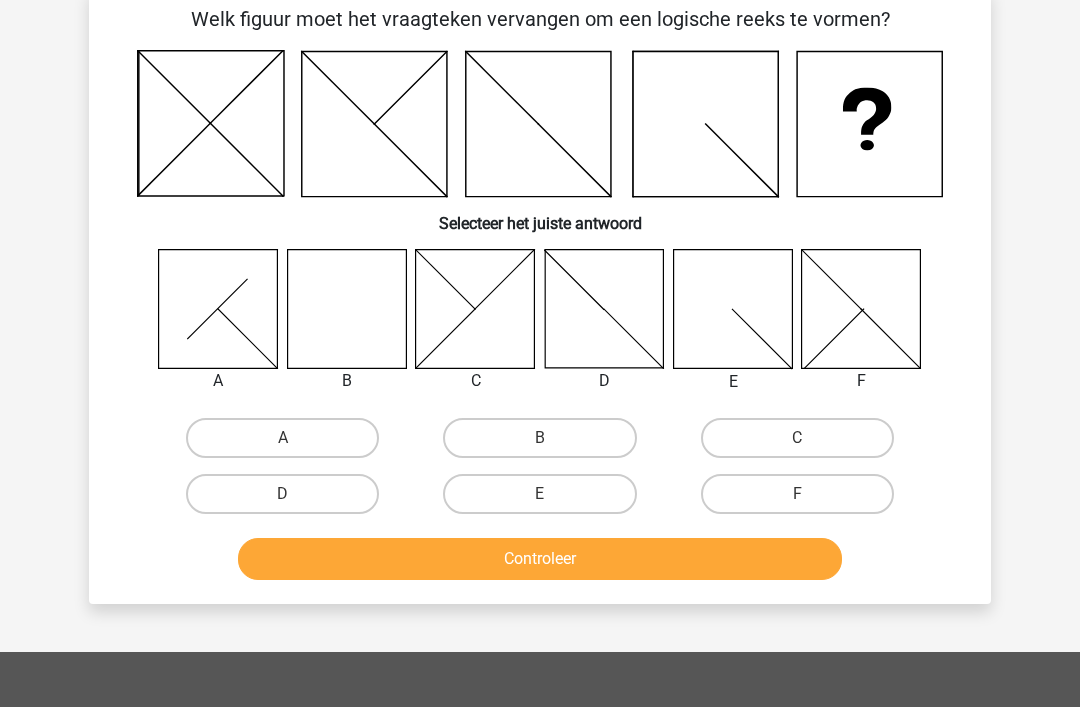 scroll, scrollTop: 109, scrollLeft: 0, axis: vertical 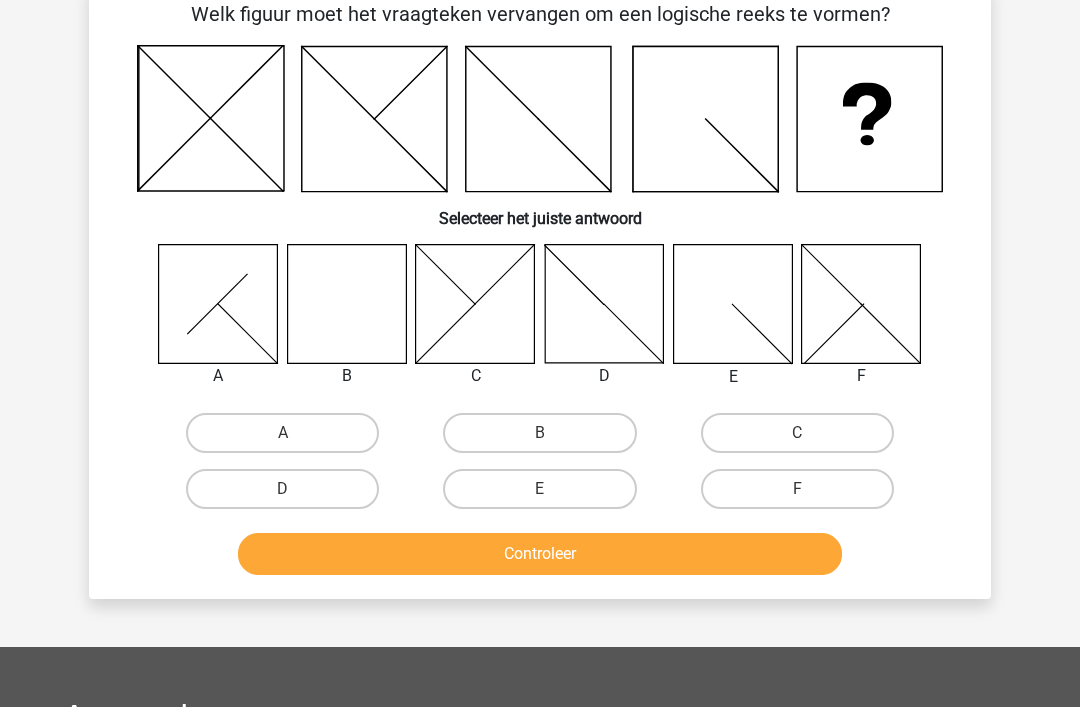 click on "B" at bounding box center [539, 433] 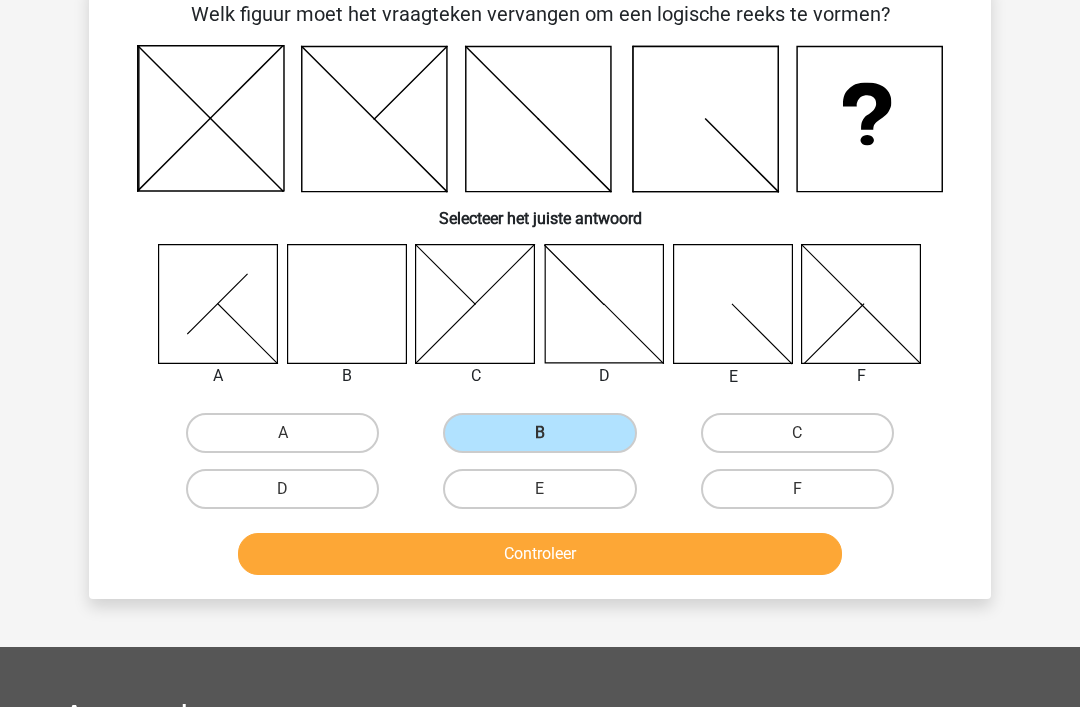 click on "Controleer" at bounding box center [540, 554] 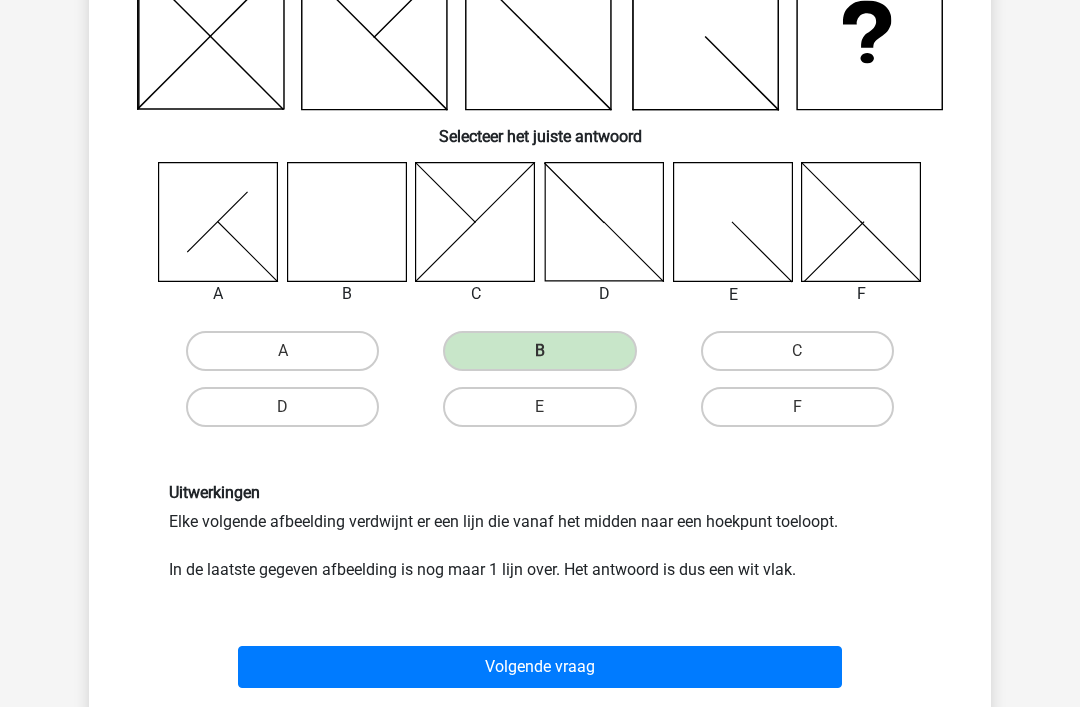 scroll, scrollTop: 188, scrollLeft: 0, axis: vertical 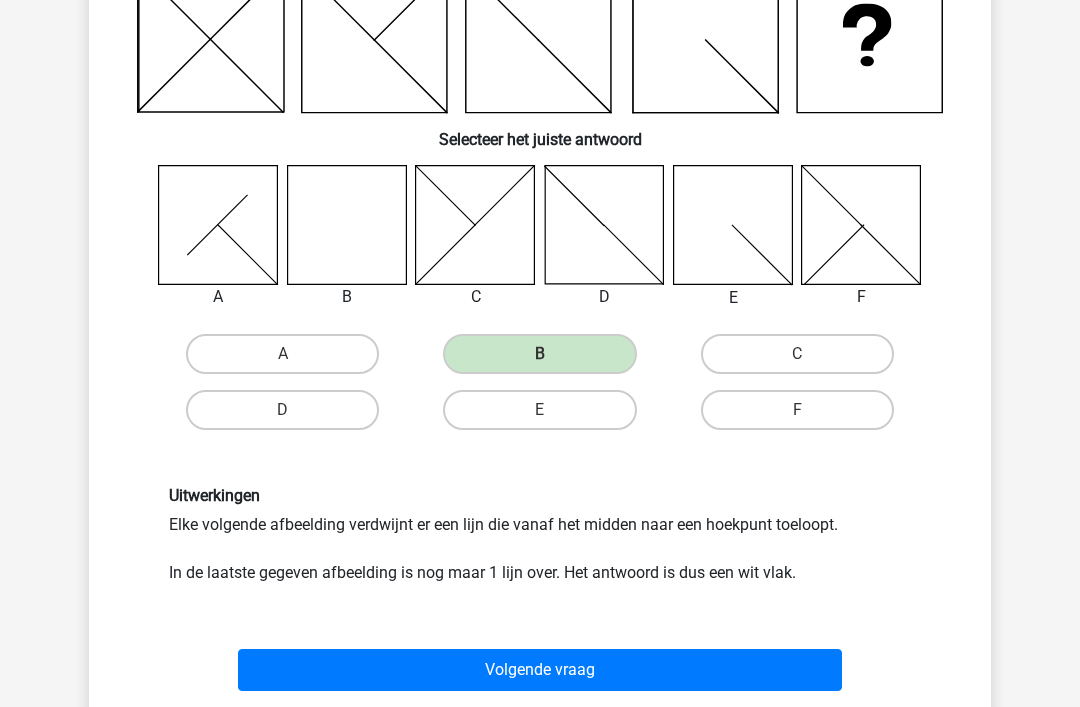 click on "Volgende vraag" at bounding box center (540, 670) 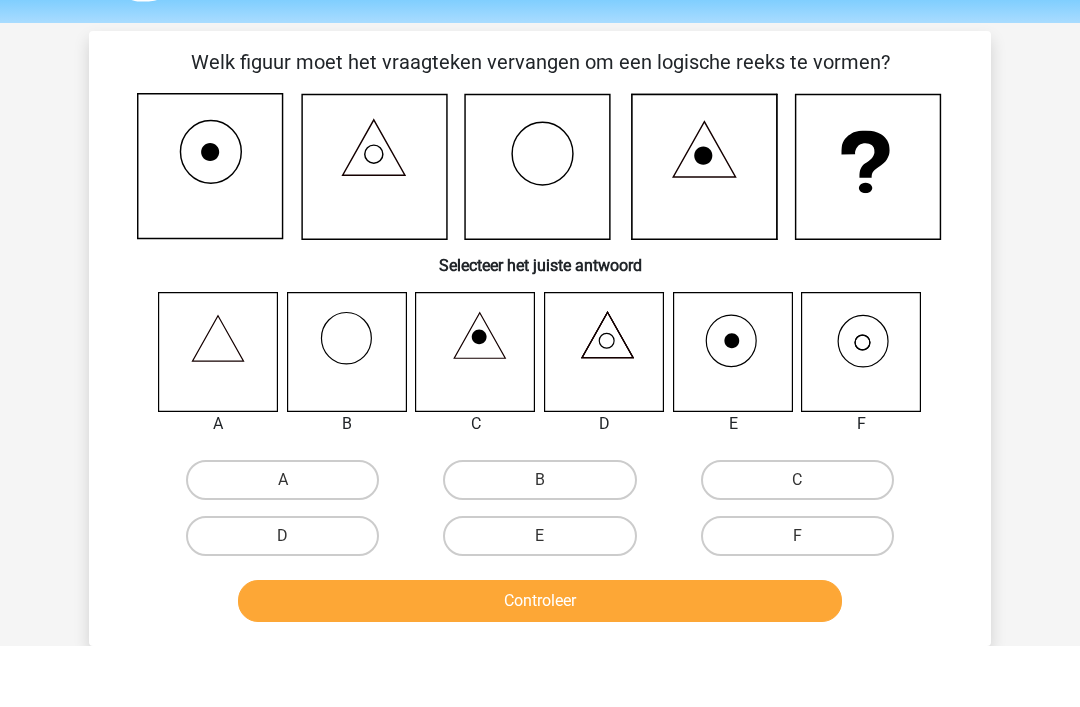 scroll, scrollTop: 62, scrollLeft: 0, axis: vertical 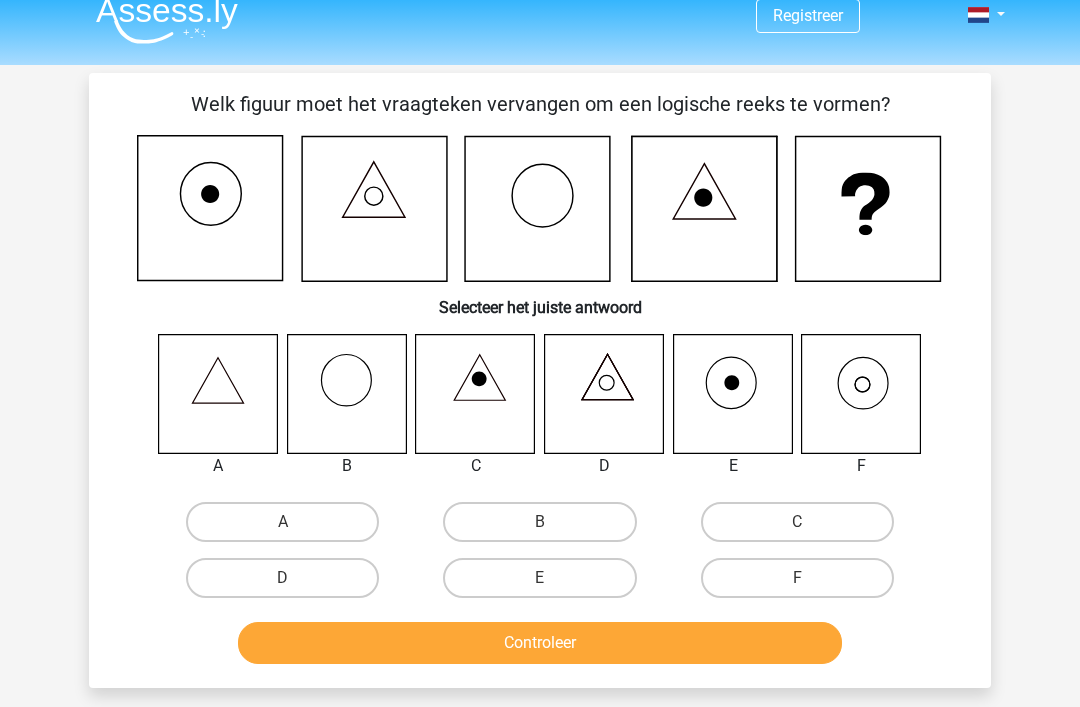 click on "F" at bounding box center [797, 579] 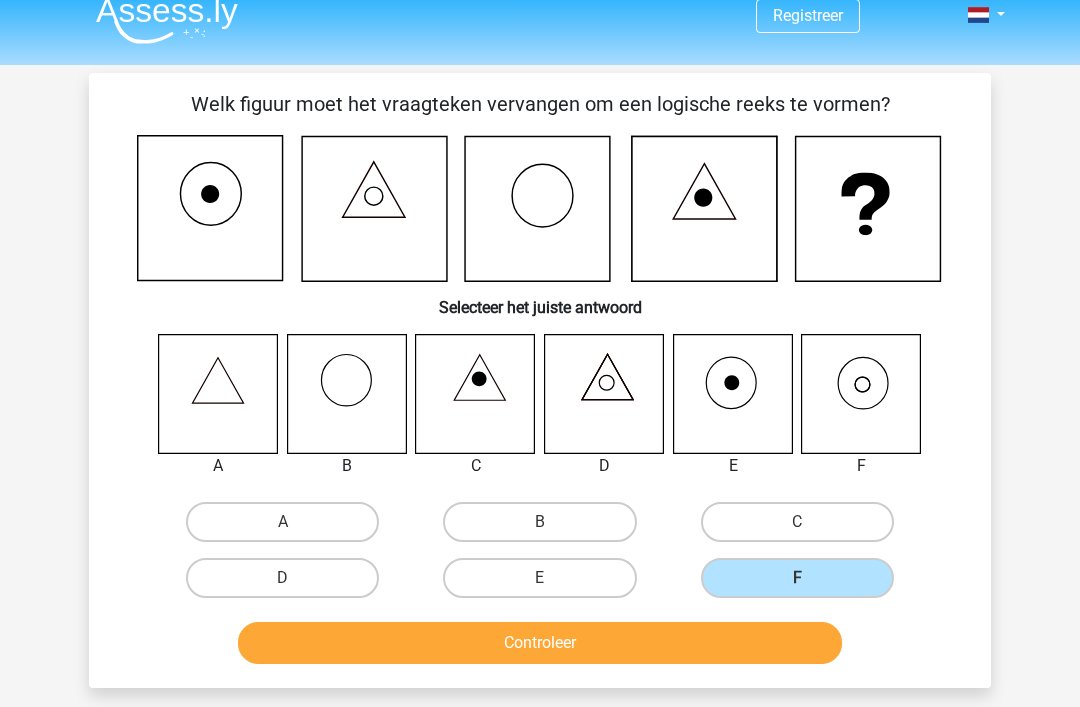 scroll, scrollTop: 19, scrollLeft: 0, axis: vertical 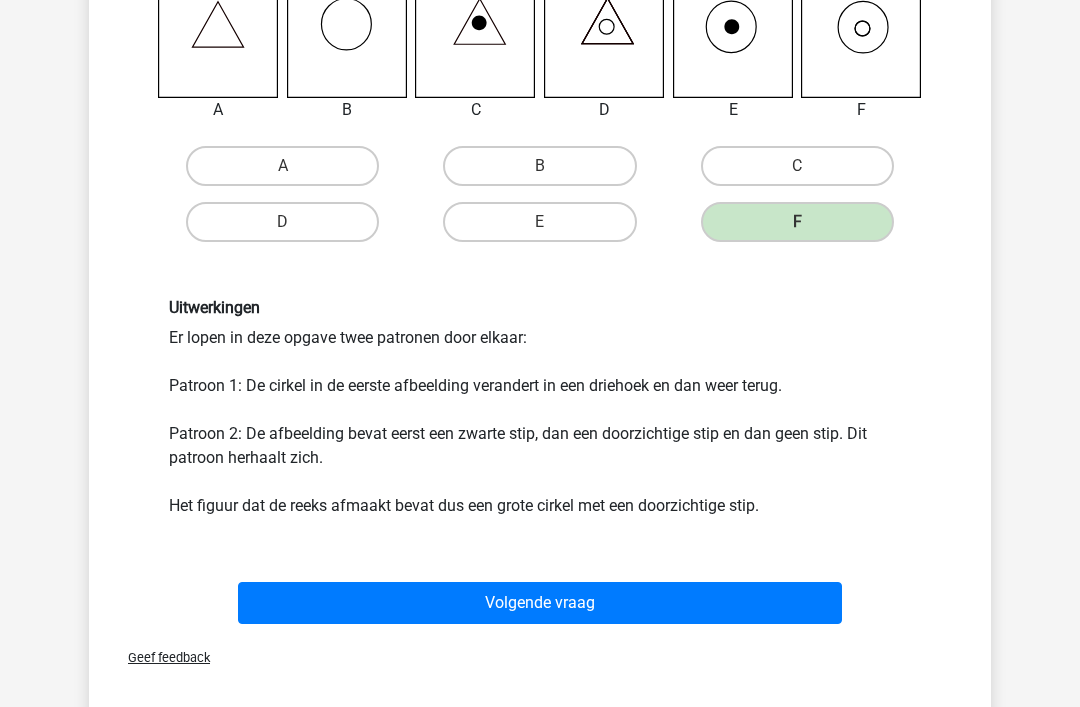 click on "Volgende vraag" at bounding box center [540, 603] 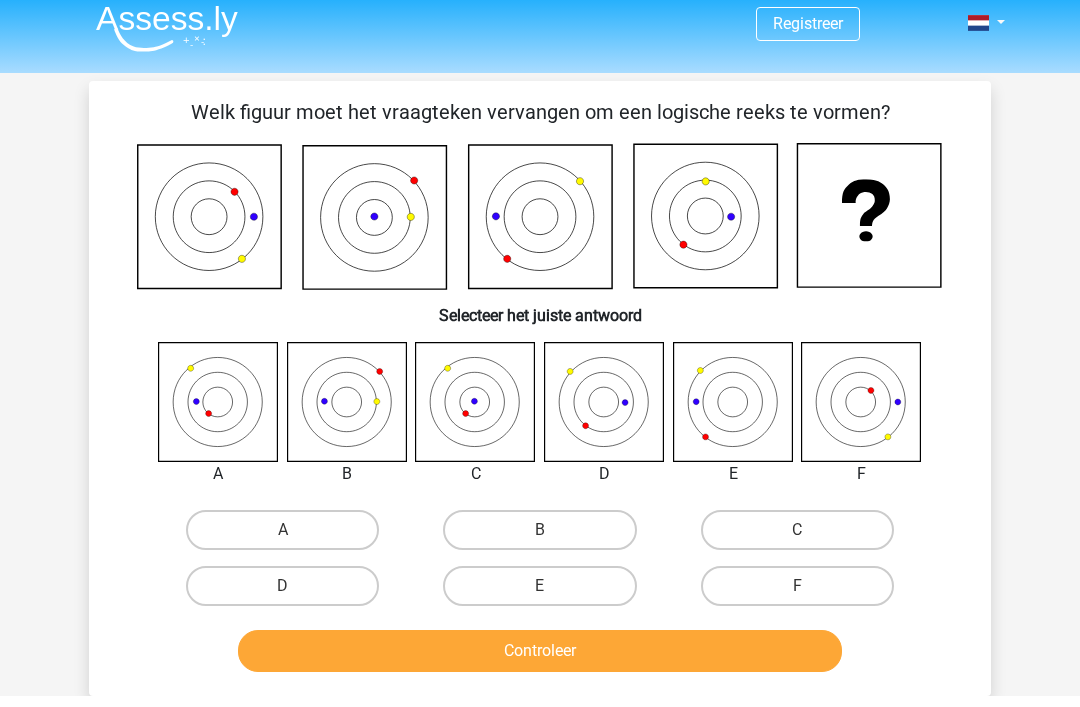 scroll, scrollTop: 11, scrollLeft: 0, axis: vertical 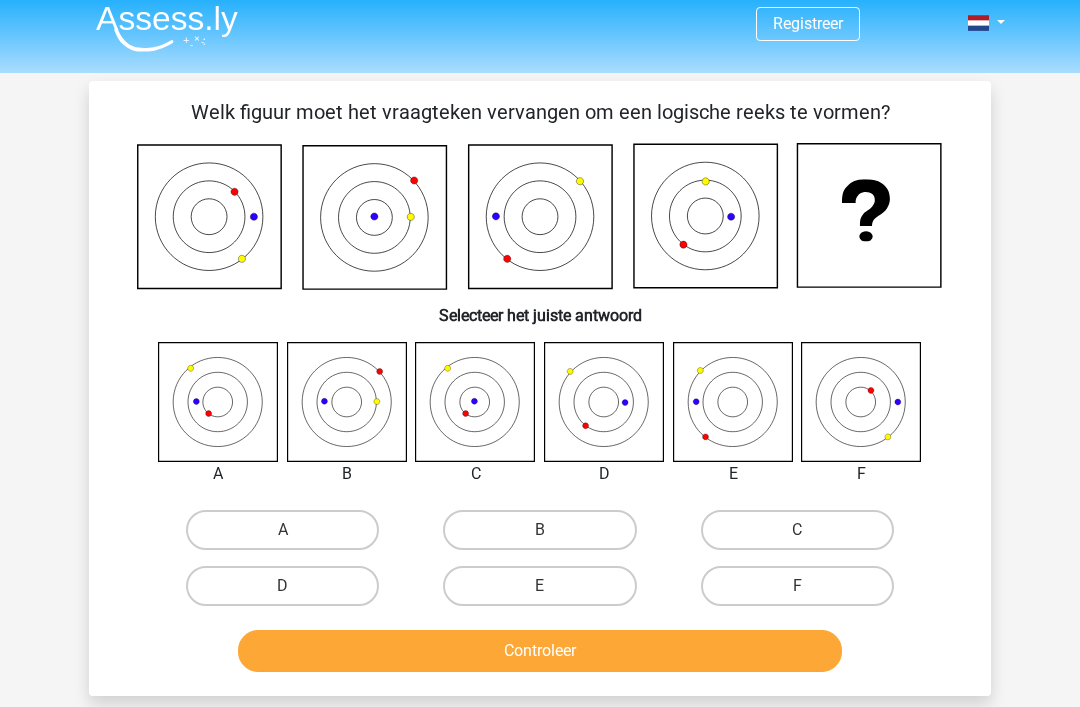 click on "D" at bounding box center [282, 586] 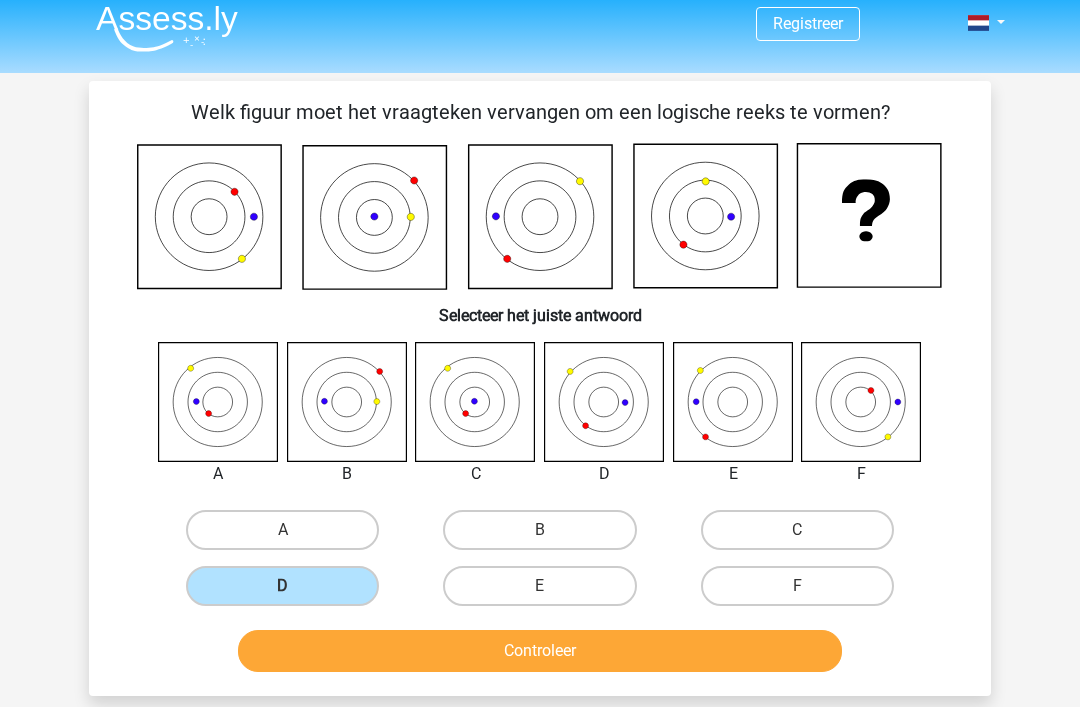 click on "Controleer" at bounding box center [540, 651] 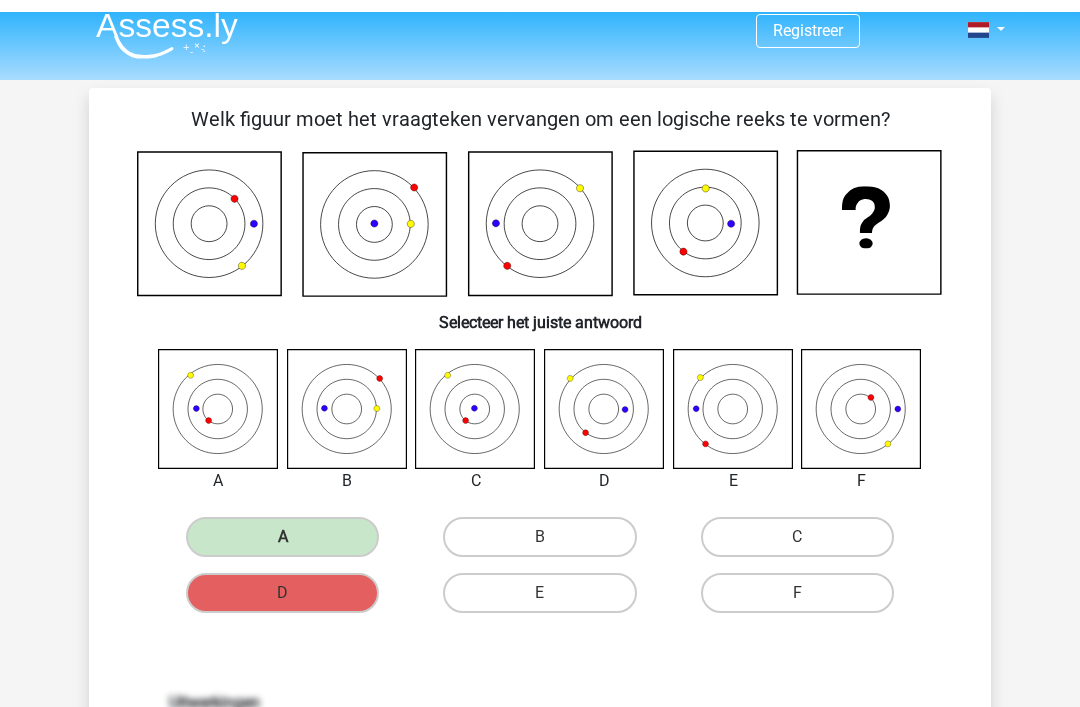 scroll, scrollTop: 0, scrollLeft: 0, axis: both 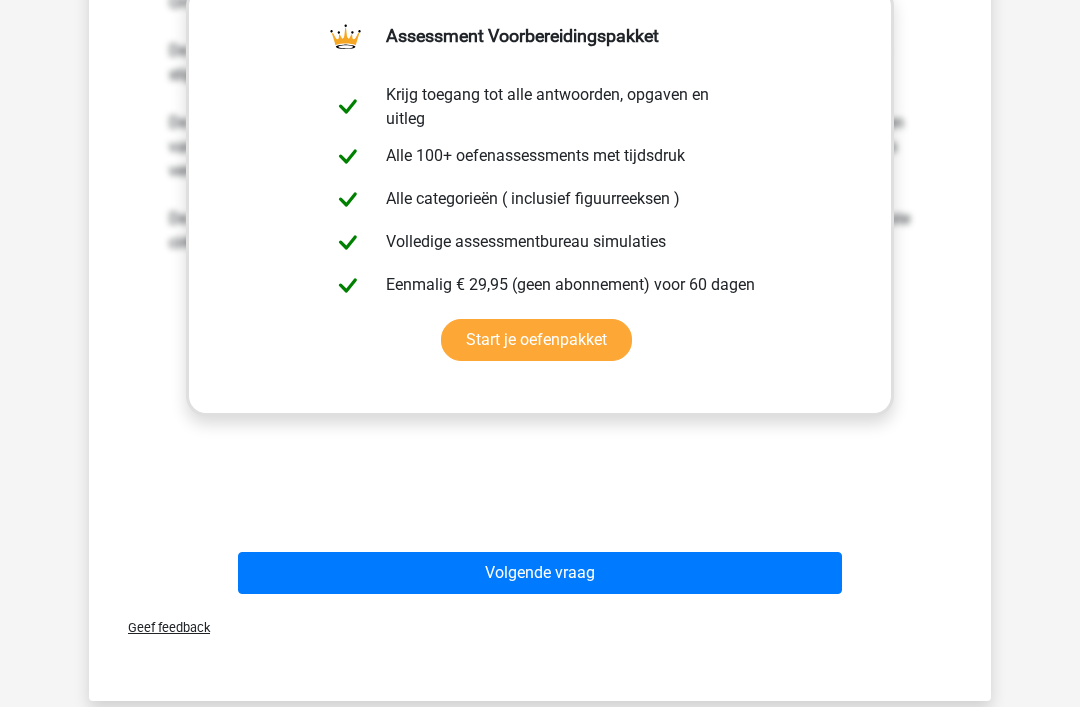 click on "Volgende vraag" at bounding box center [540, 574] 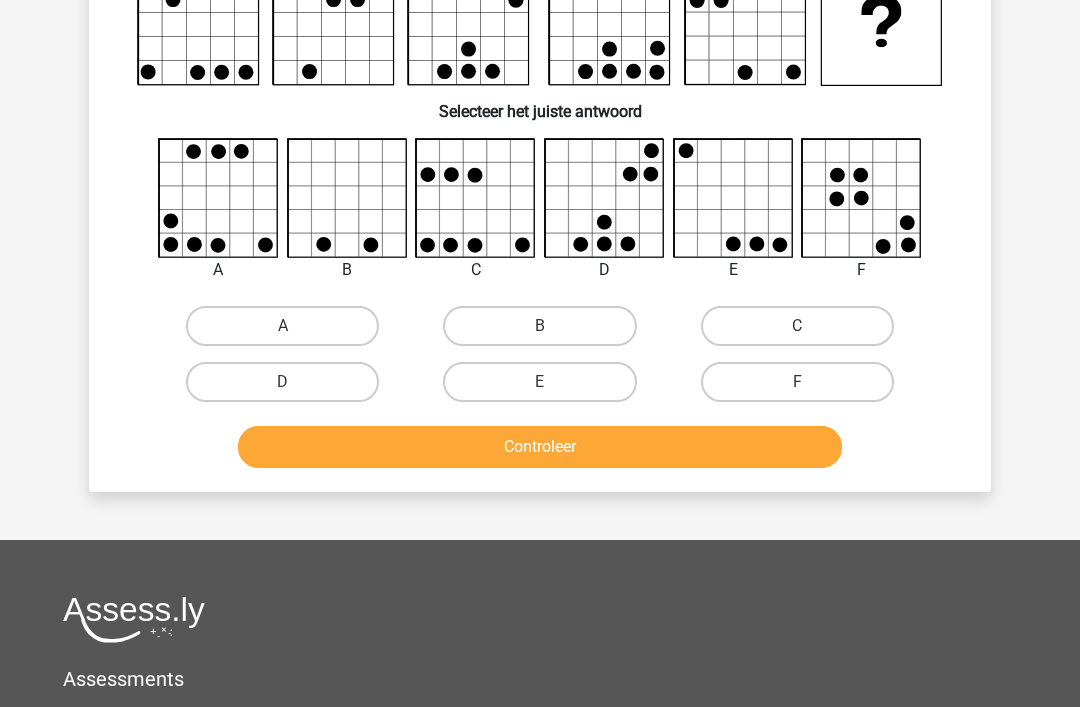 scroll, scrollTop: 207, scrollLeft: 0, axis: vertical 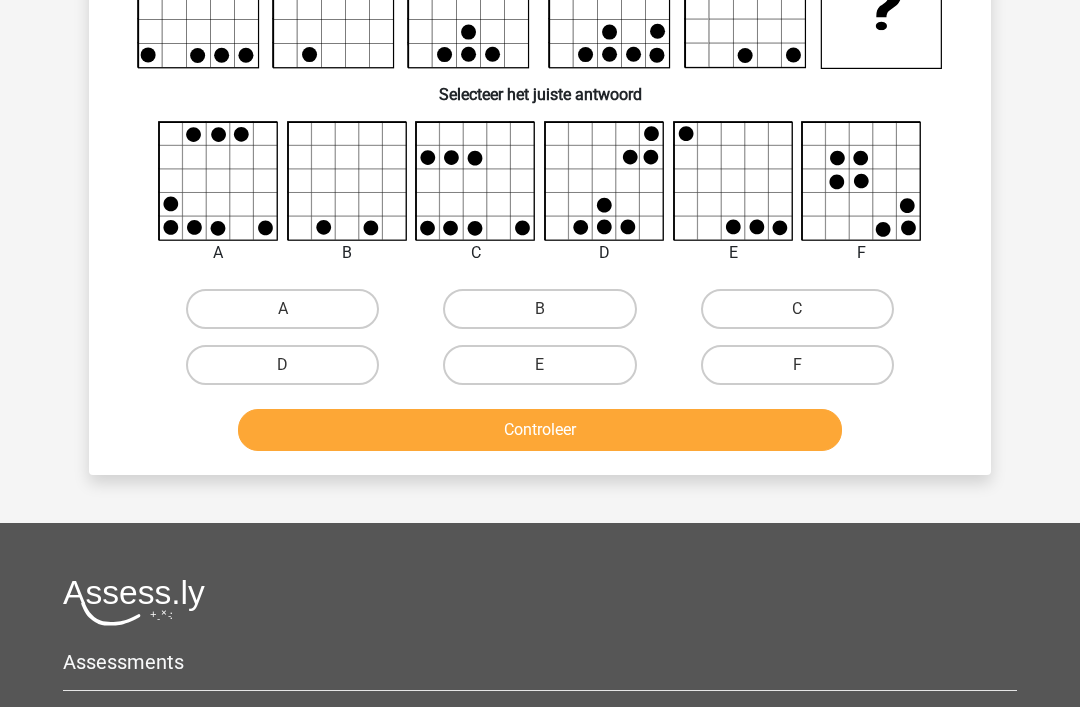 click on "Controleer" at bounding box center (540, 431) 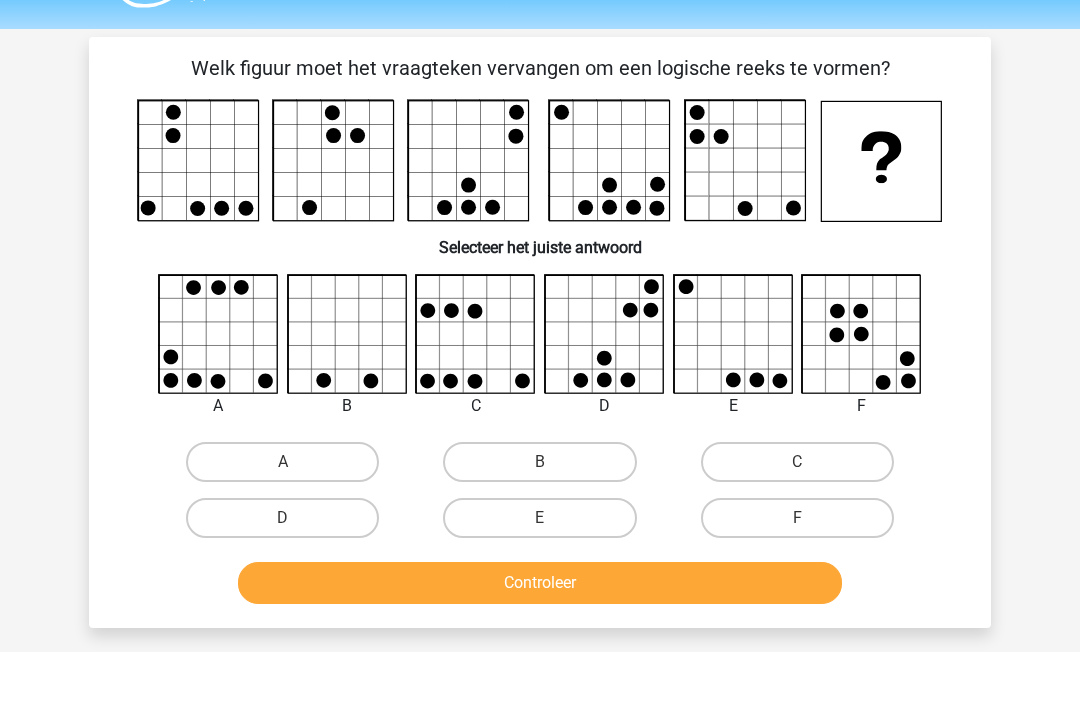 scroll, scrollTop: 55, scrollLeft: 0, axis: vertical 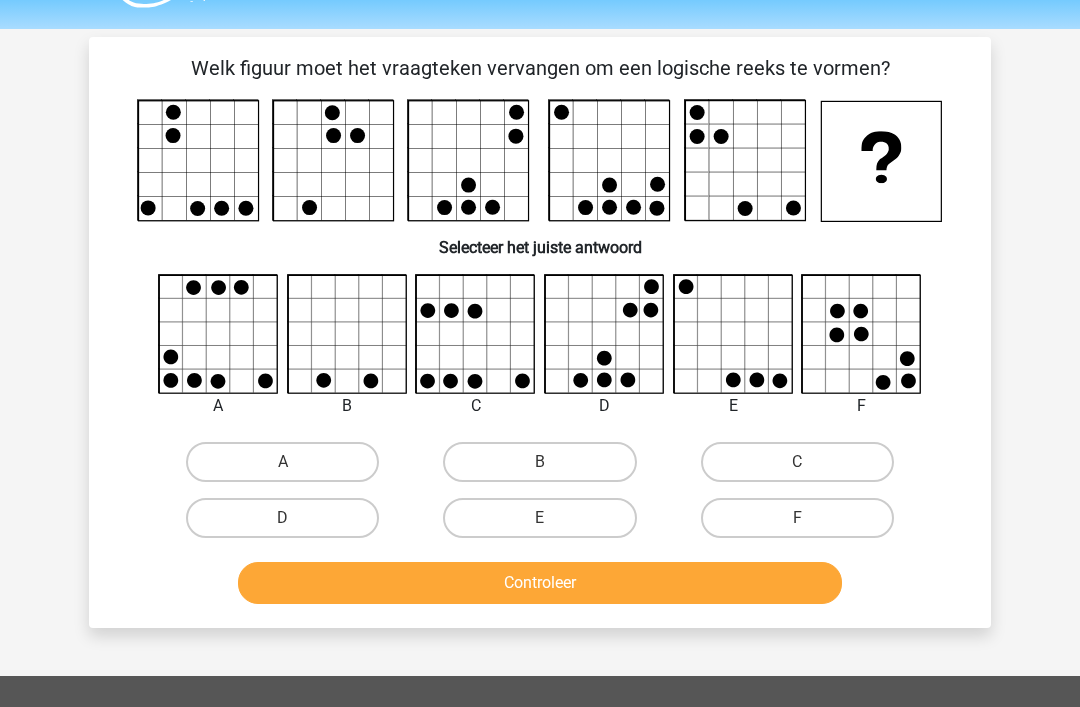 click on "C" at bounding box center (797, 462) 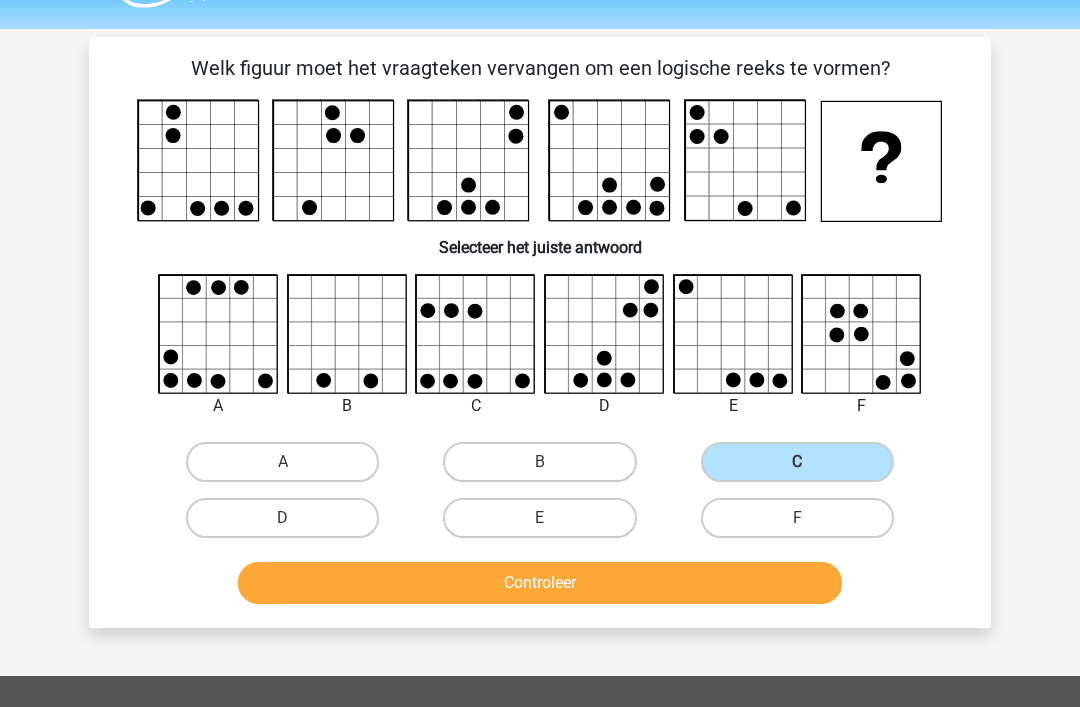 click on "Controleer" at bounding box center (540, 583) 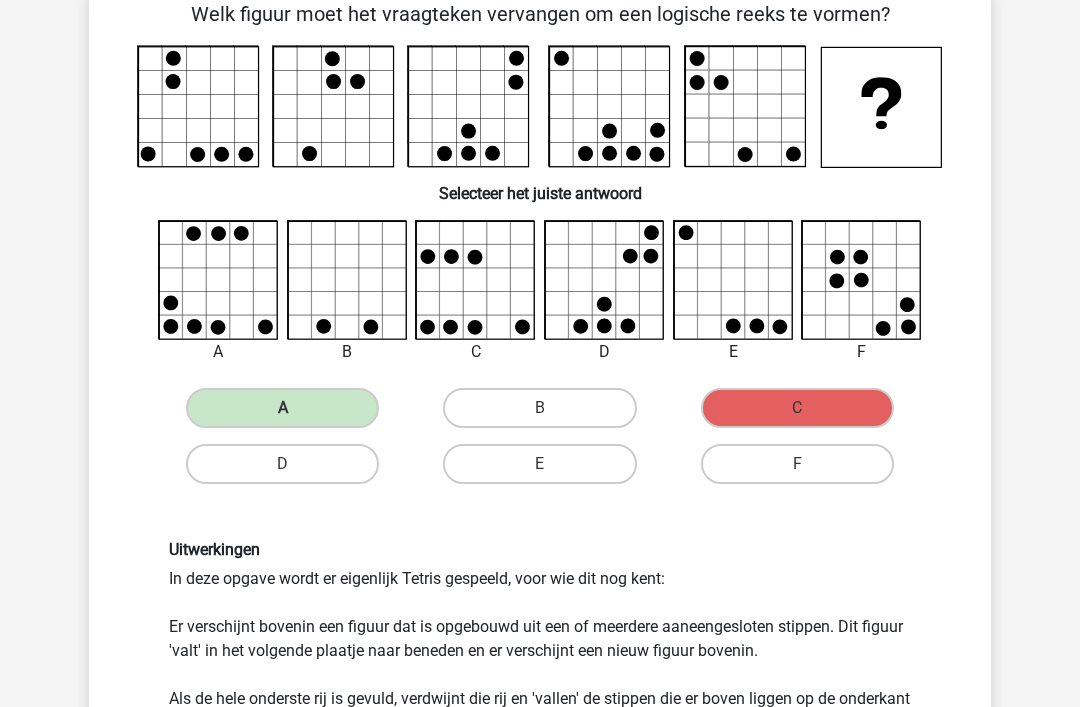 scroll, scrollTop: 65, scrollLeft: 0, axis: vertical 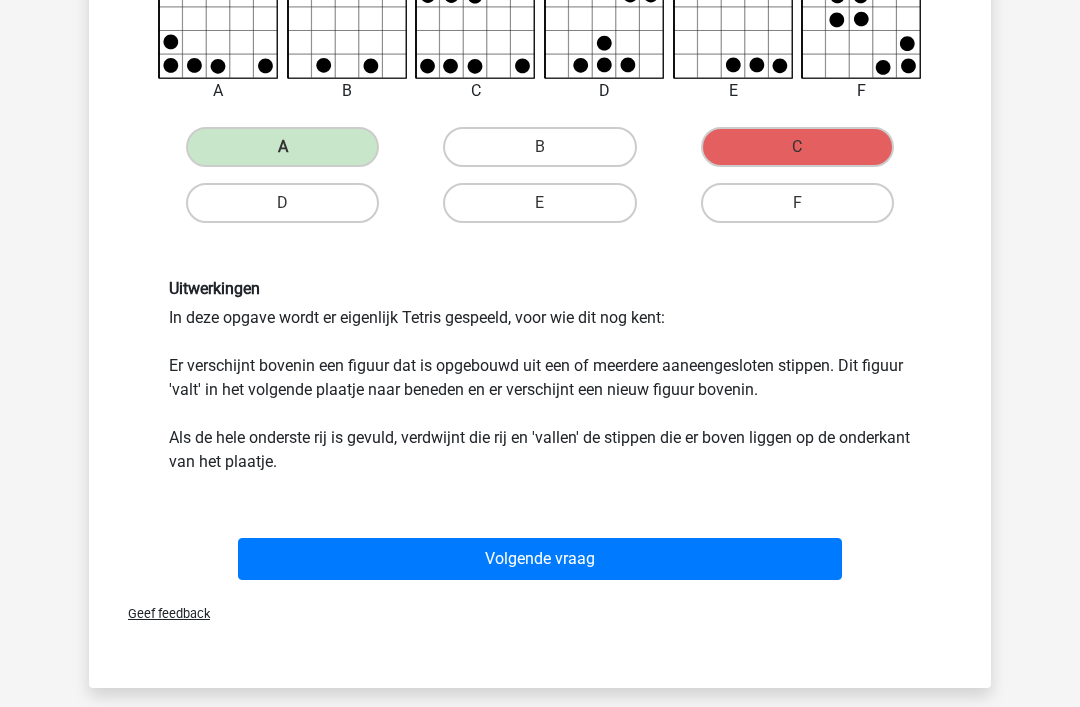 click on "Volgende vraag" at bounding box center [540, 560] 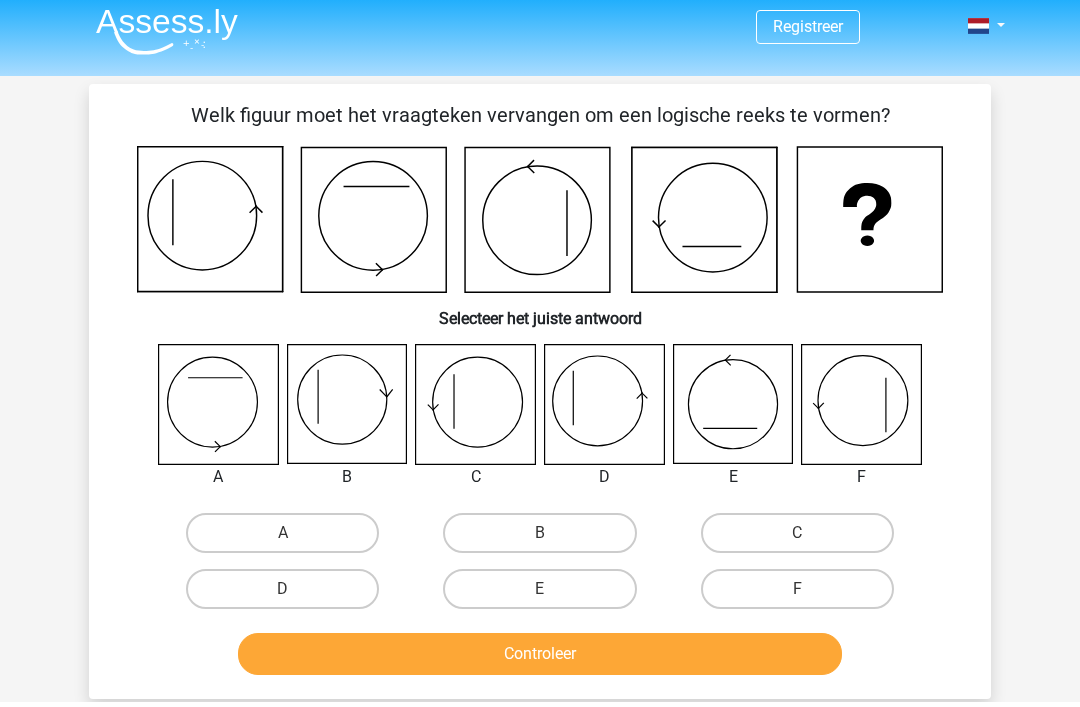 scroll, scrollTop: 0, scrollLeft: 0, axis: both 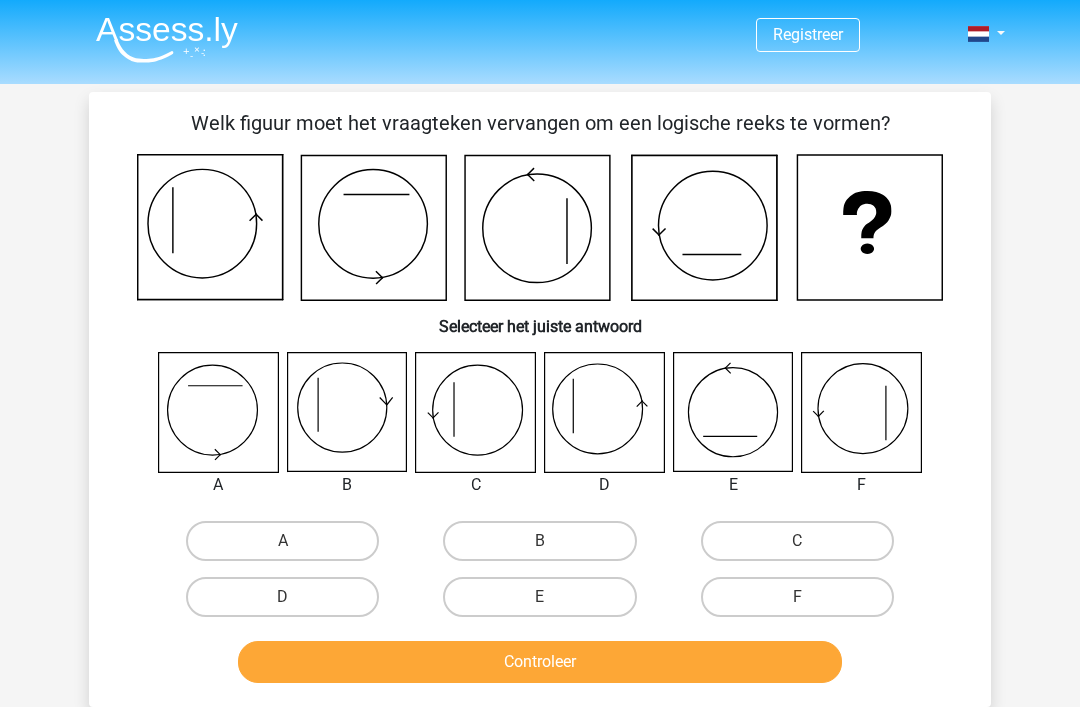 click on "D" at bounding box center [282, 597] 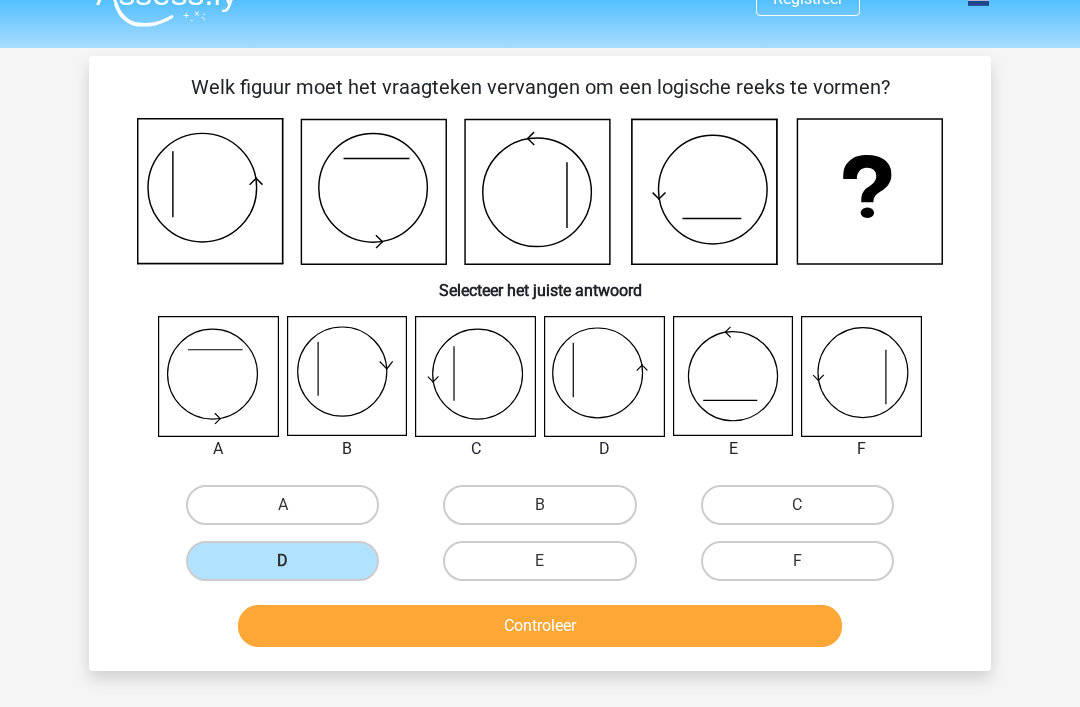 click on "Controleer" at bounding box center [540, 627] 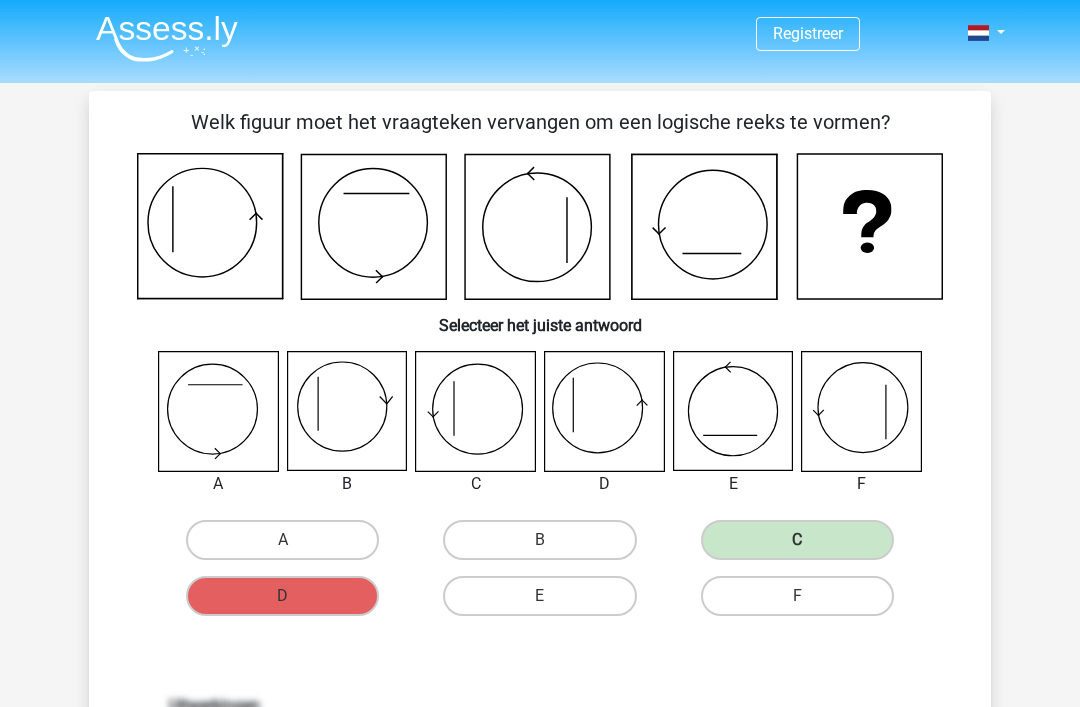 scroll, scrollTop: 0, scrollLeft: 0, axis: both 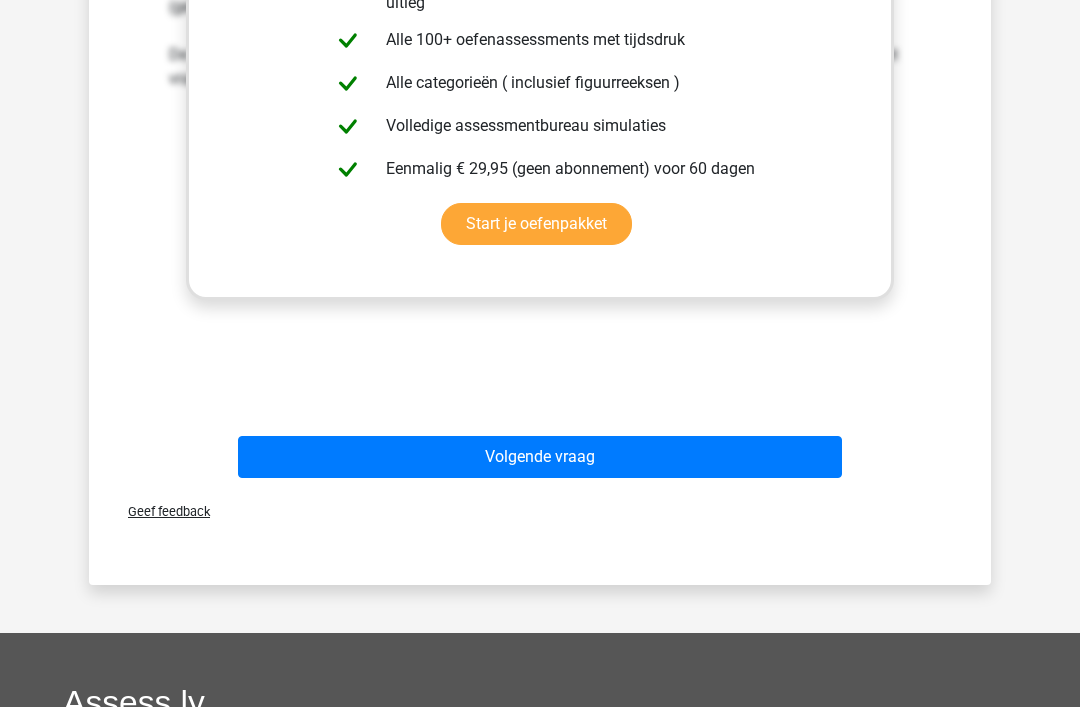 click on "Volgende vraag" at bounding box center [540, 458] 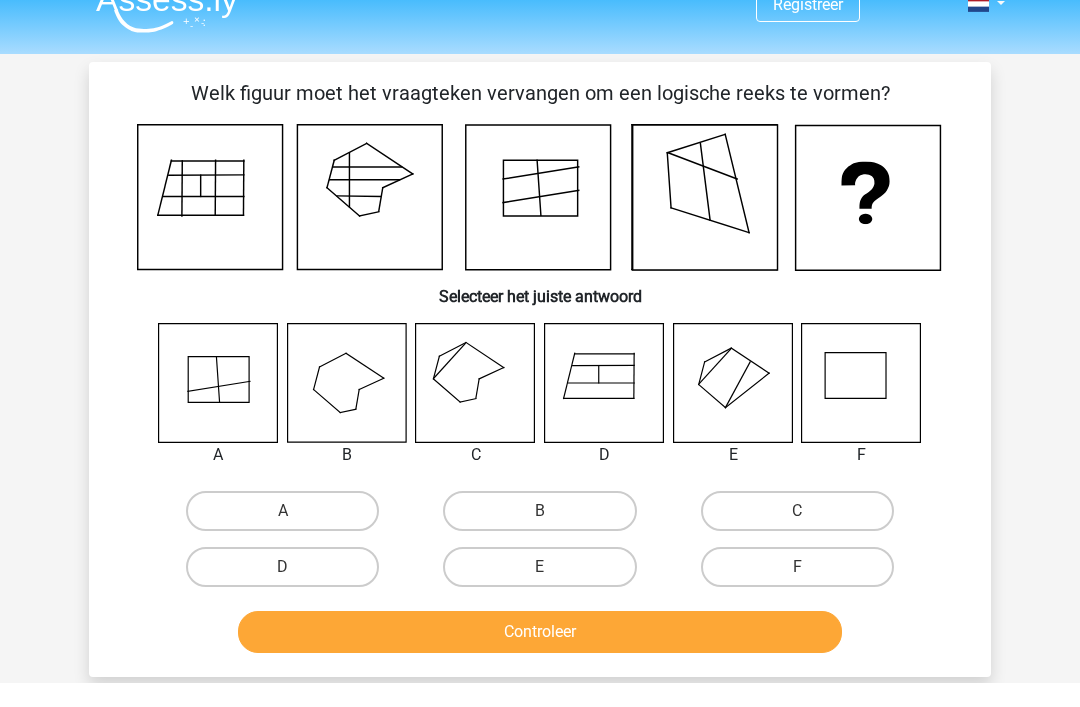 scroll, scrollTop: 31, scrollLeft: 0, axis: vertical 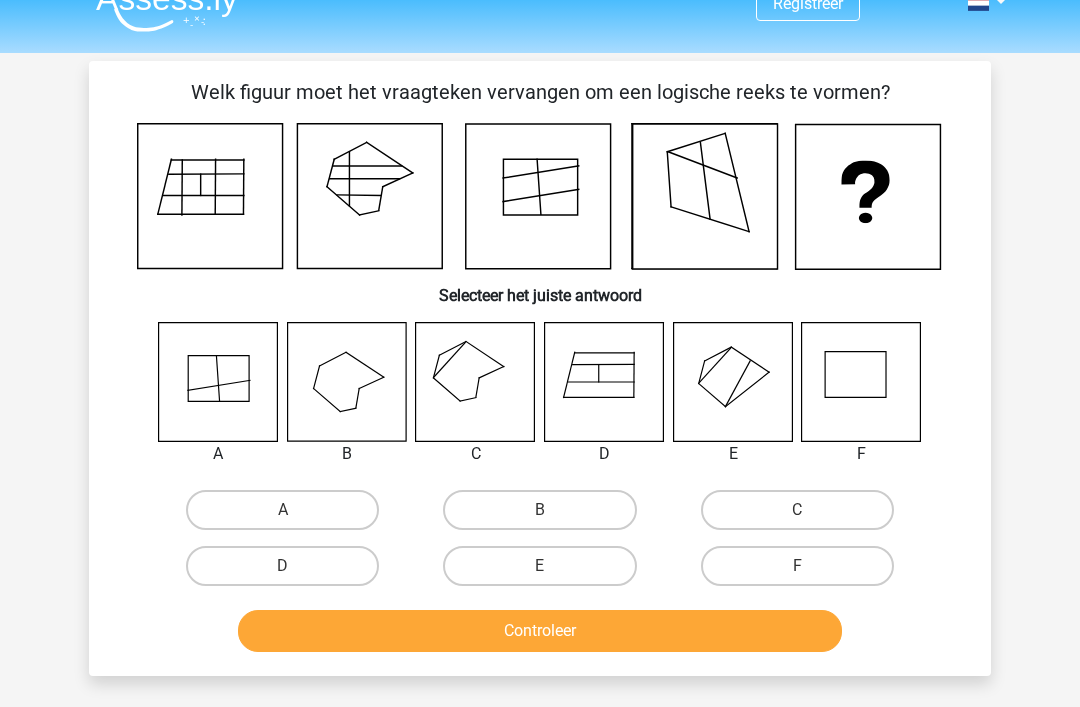 click on "B" at bounding box center [539, 510] 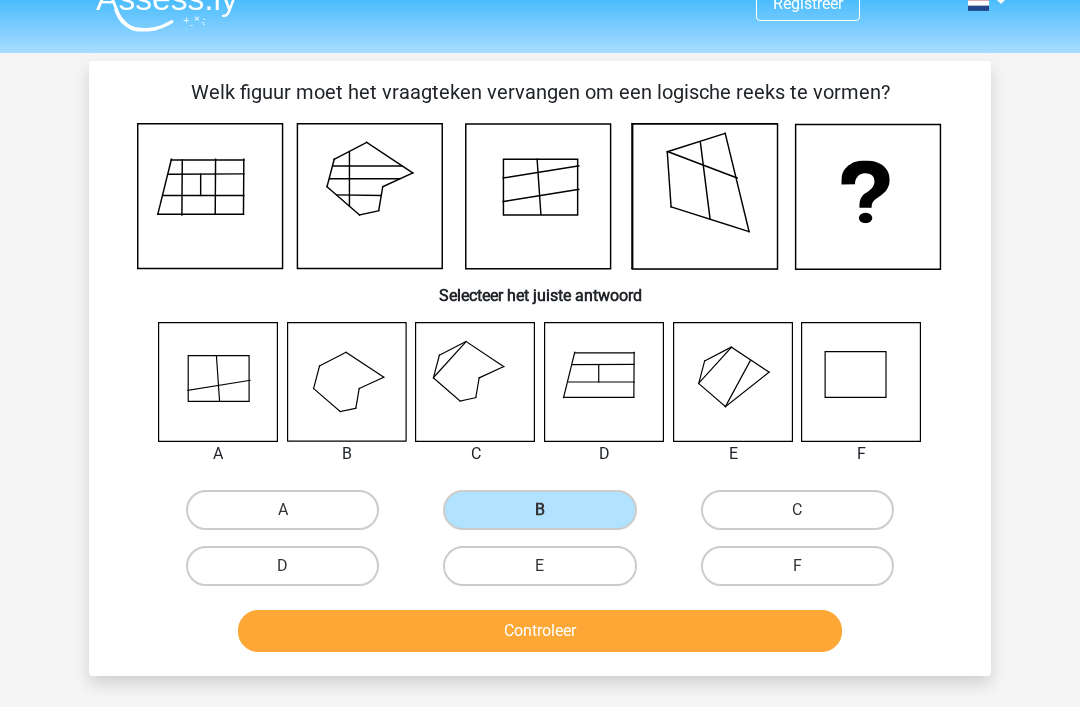 click on "Controleer" at bounding box center (540, 631) 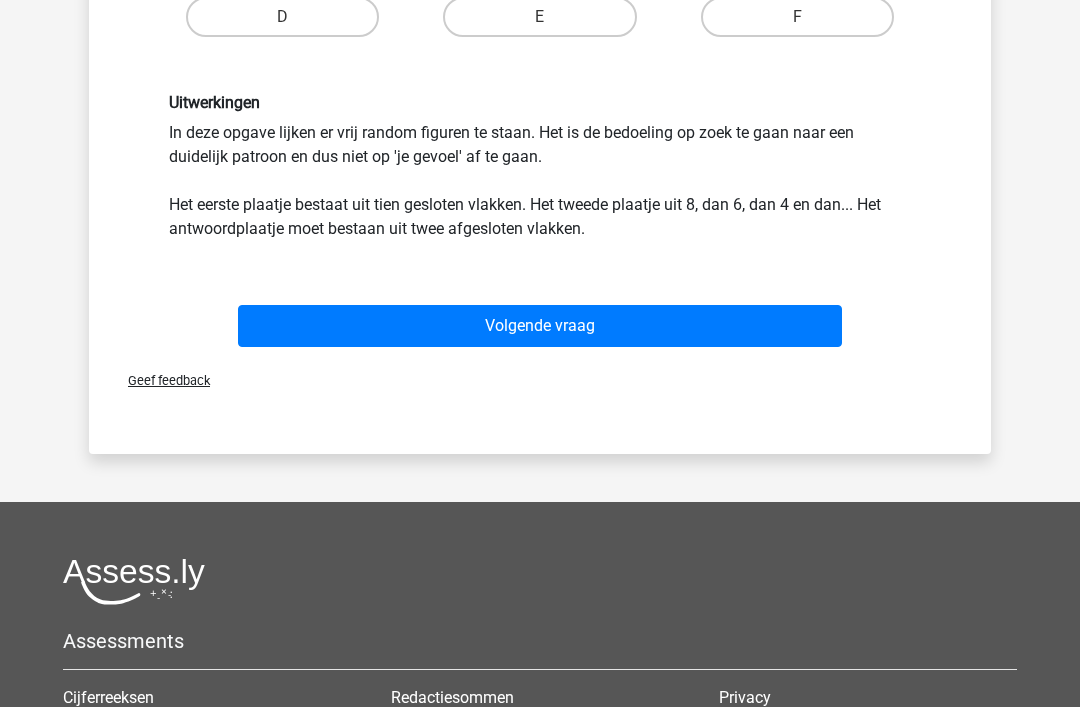 click on "Volgende vraag" at bounding box center (540, 326) 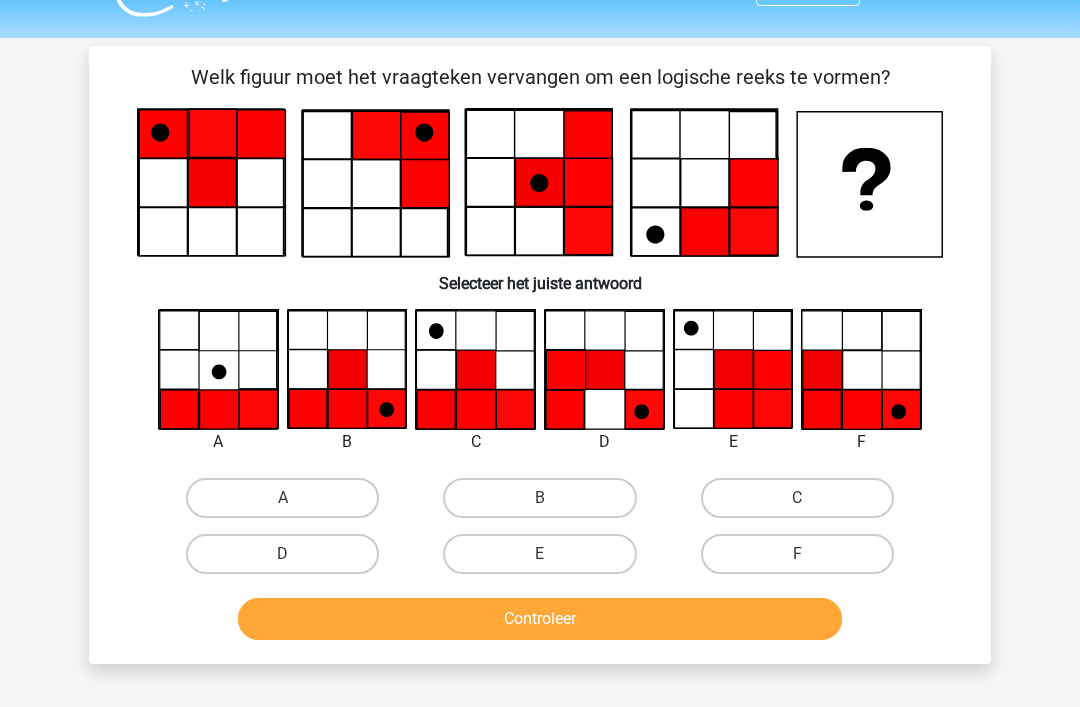 scroll, scrollTop: 0, scrollLeft: 0, axis: both 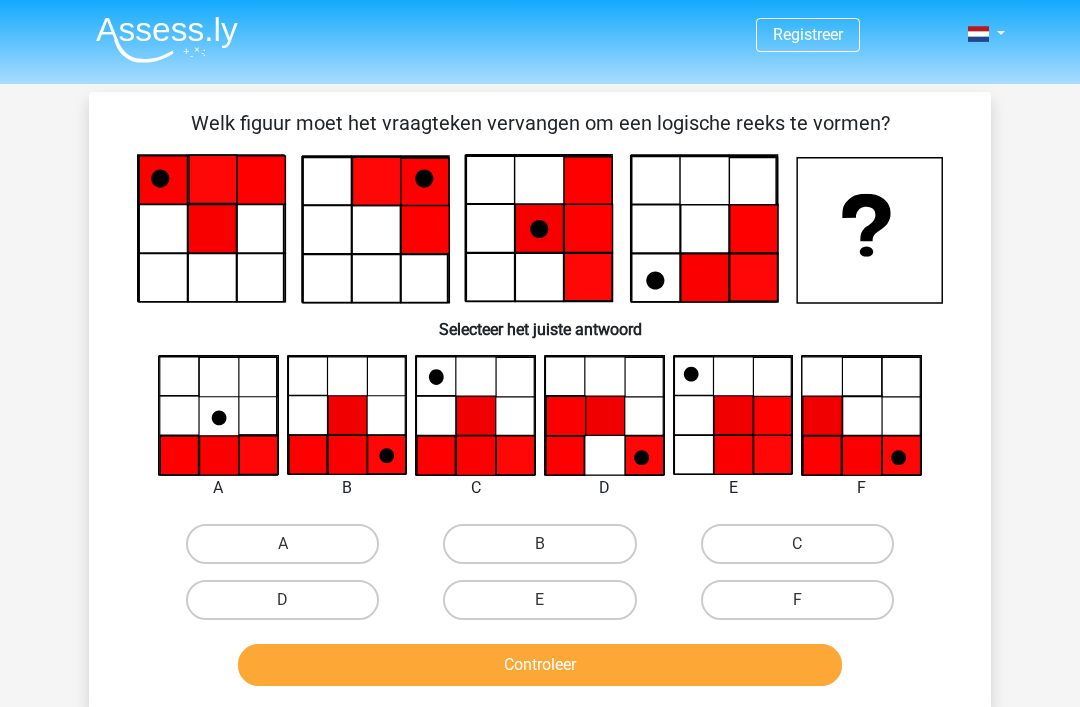 click on "C" at bounding box center (797, 544) 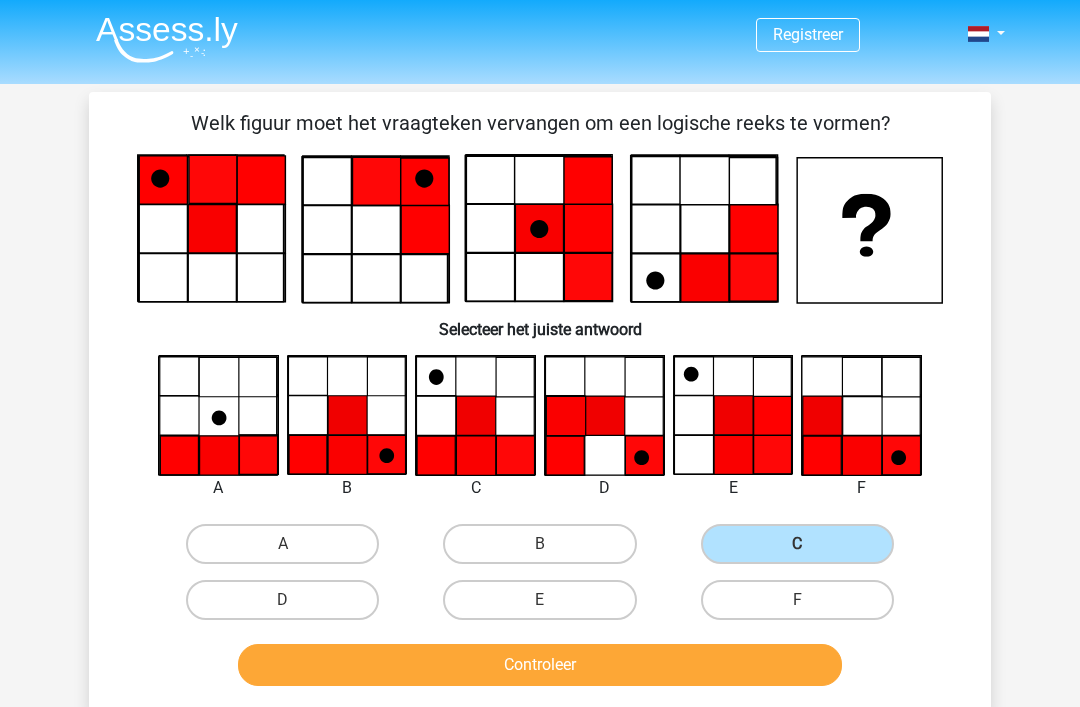 click on "Controleer" at bounding box center (540, 665) 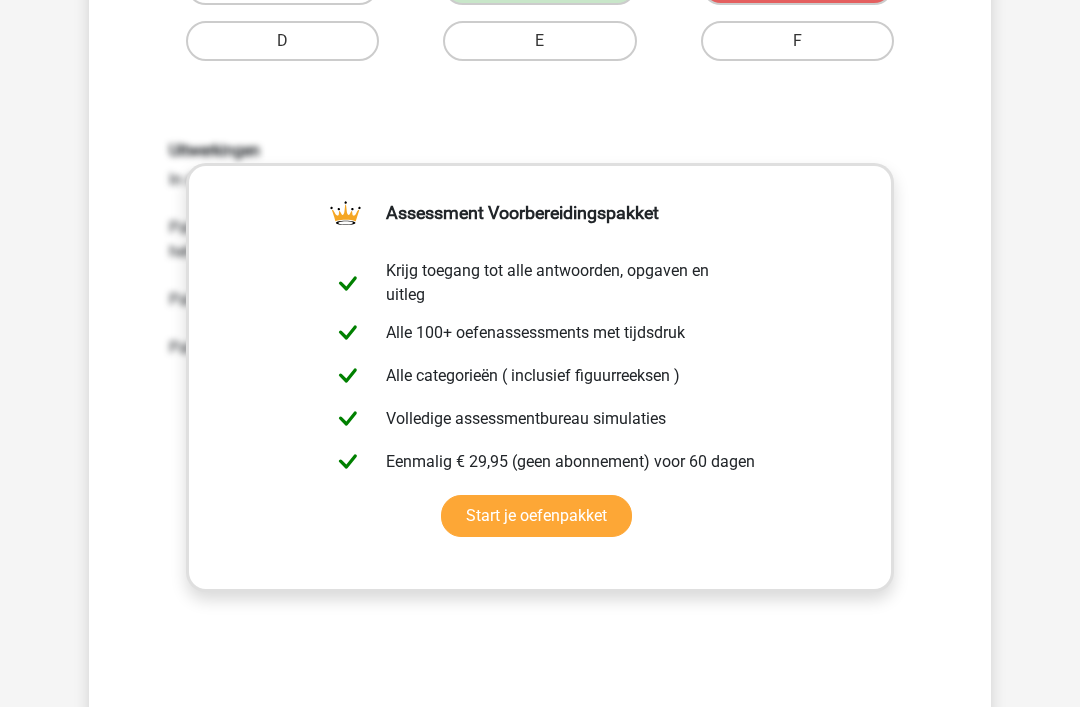 click on "Volgende vraag" at bounding box center [540, 751] 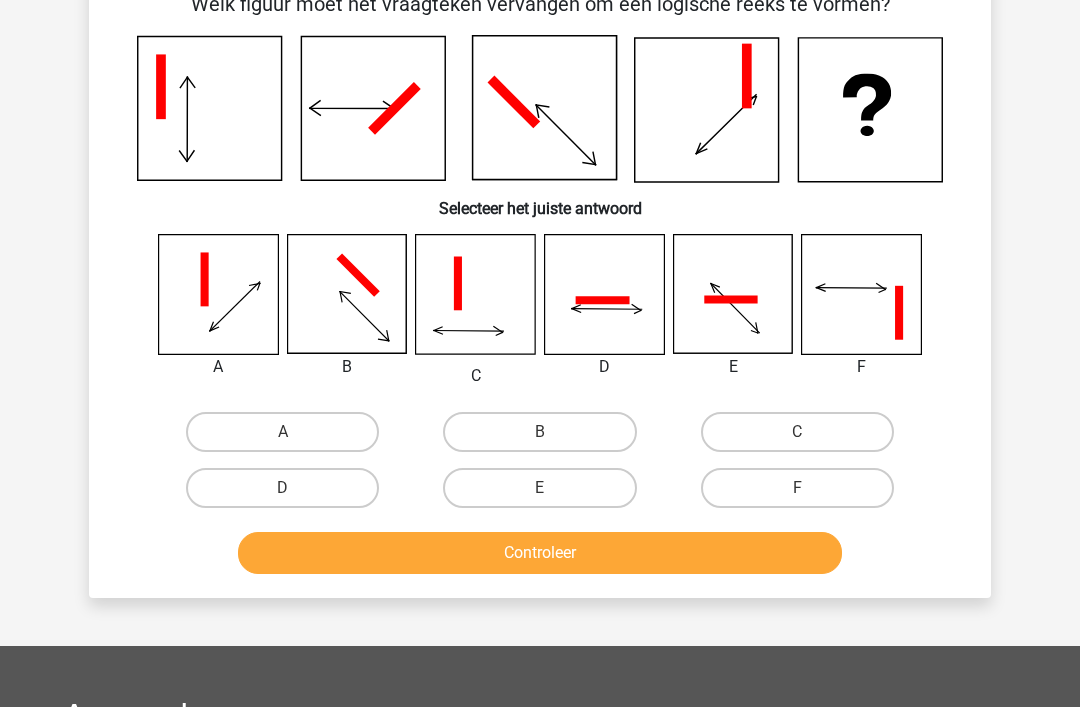 scroll, scrollTop: 92, scrollLeft: 0, axis: vertical 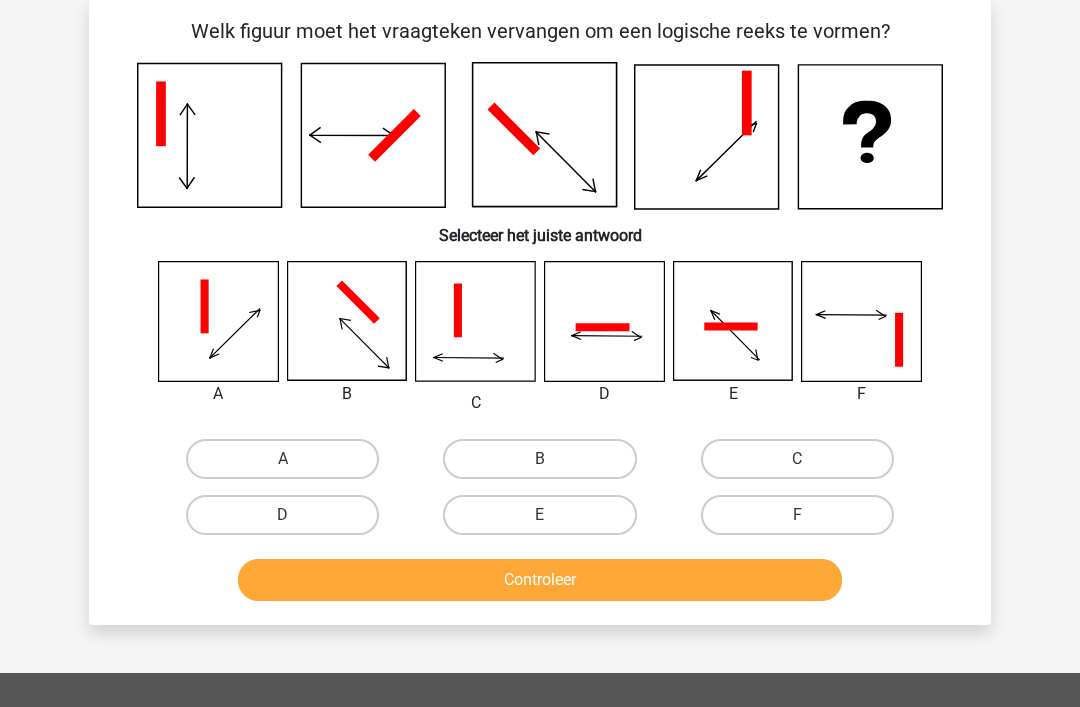 click 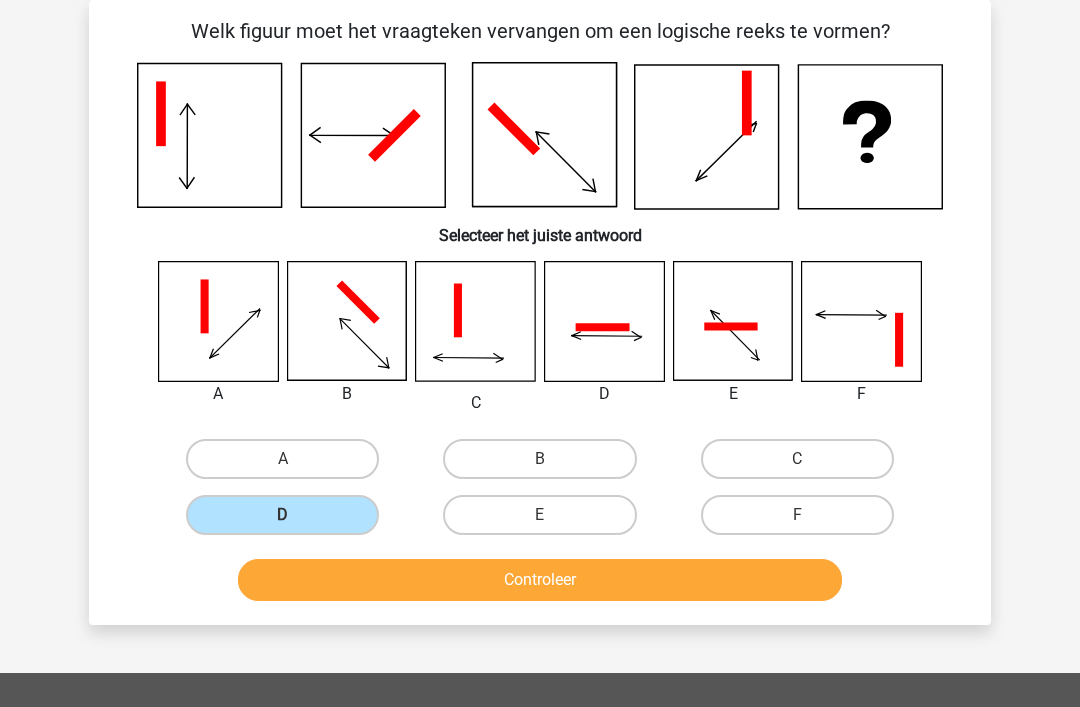 click on "Controleer" at bounding box center [540, 580] 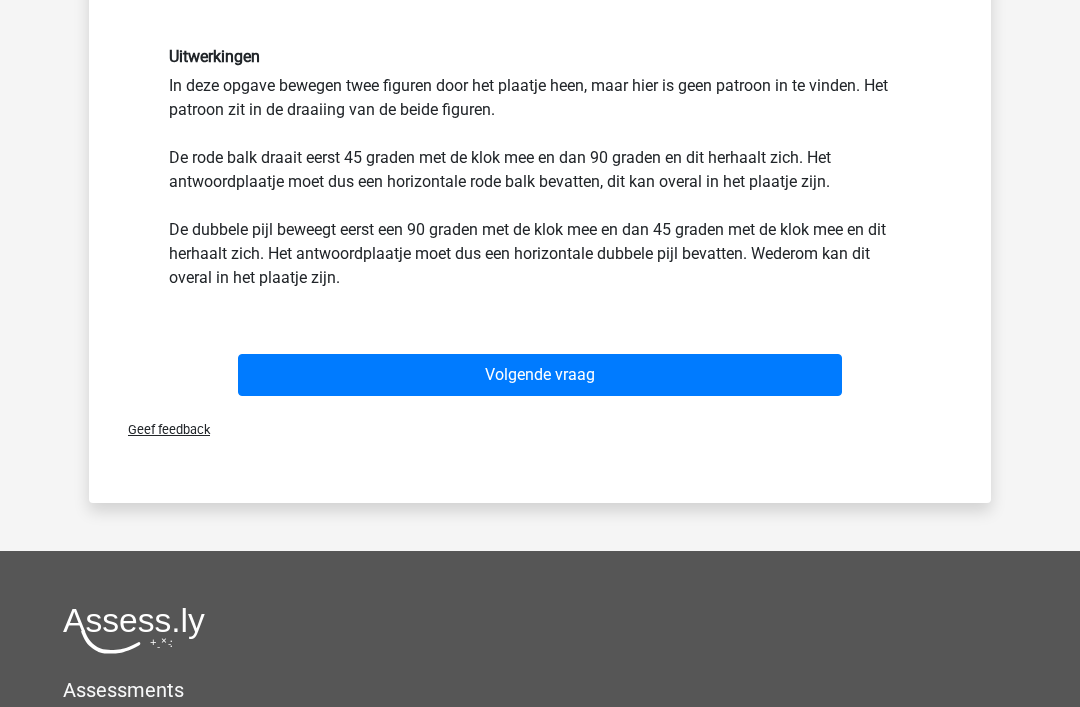 click on "Volgende vraag" at bounding box center (540, 375) 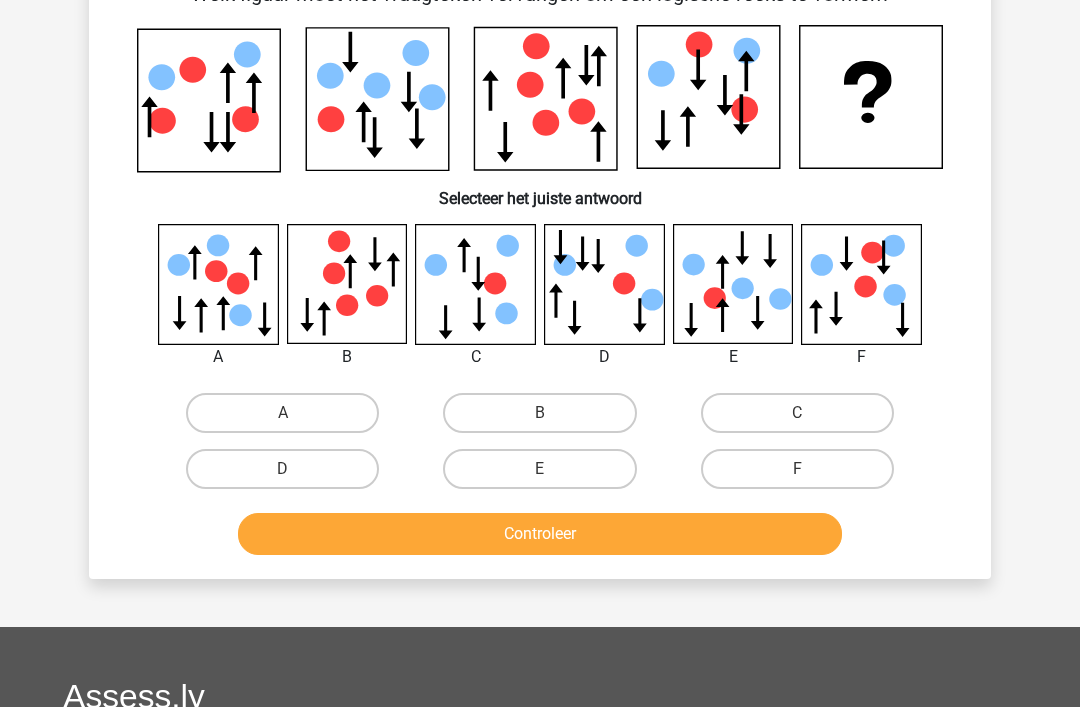 scroll, scrollTop: 92, scrollLeft: 0, axis: vertical 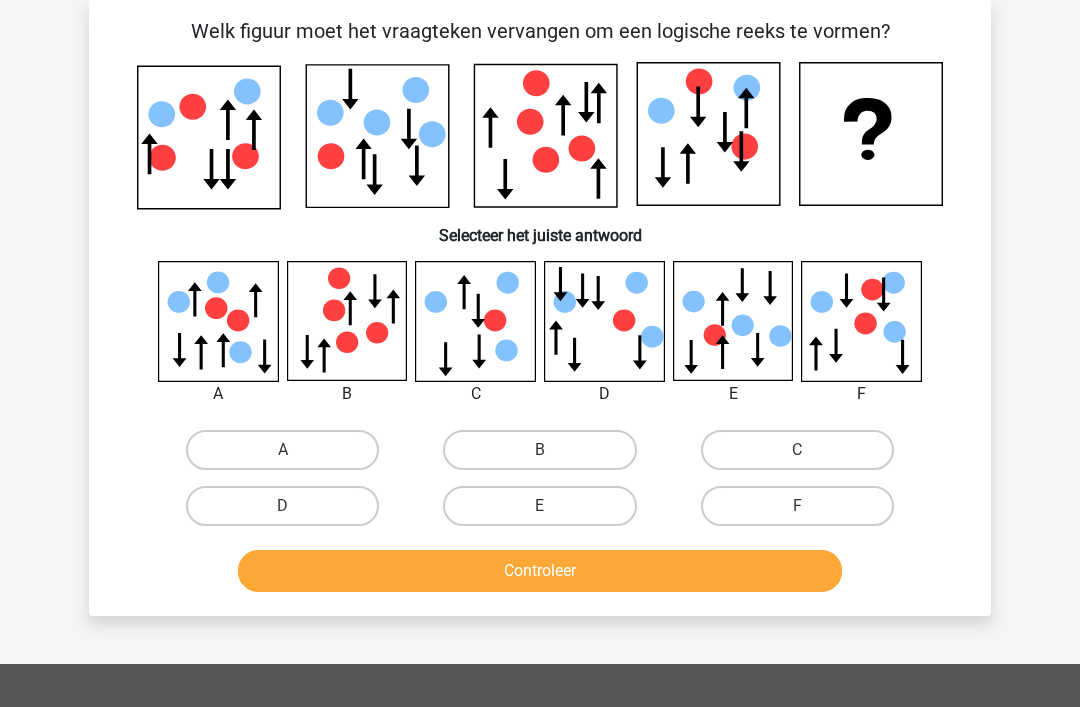 click 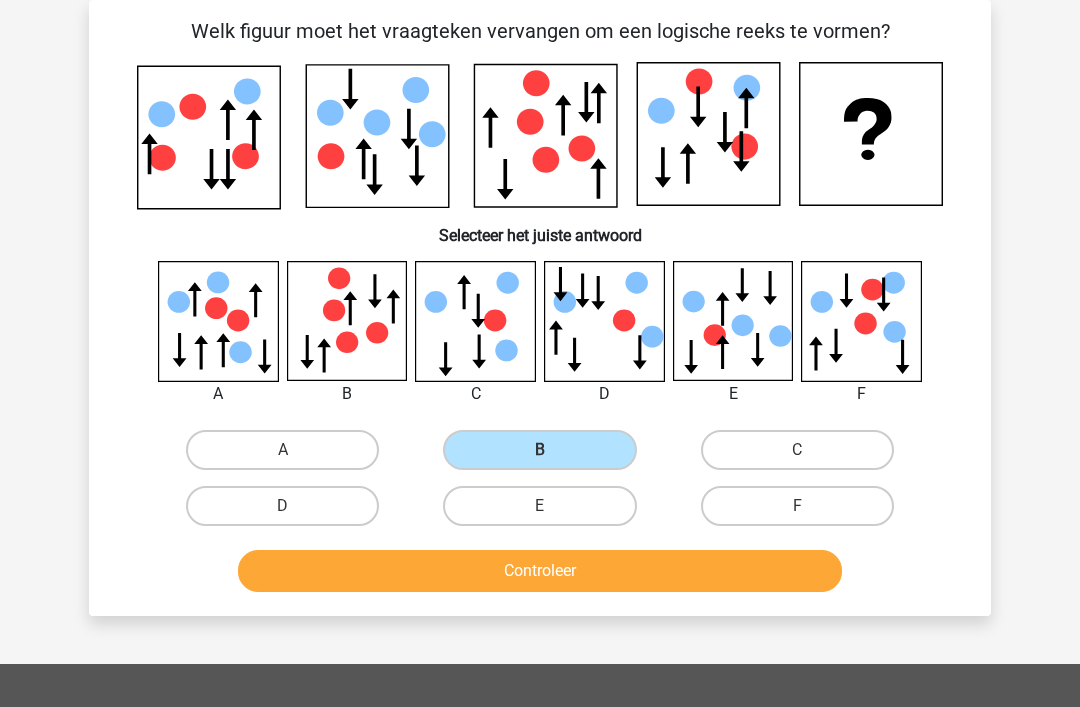 click on "Controleer" at bounding box center [540, 571] 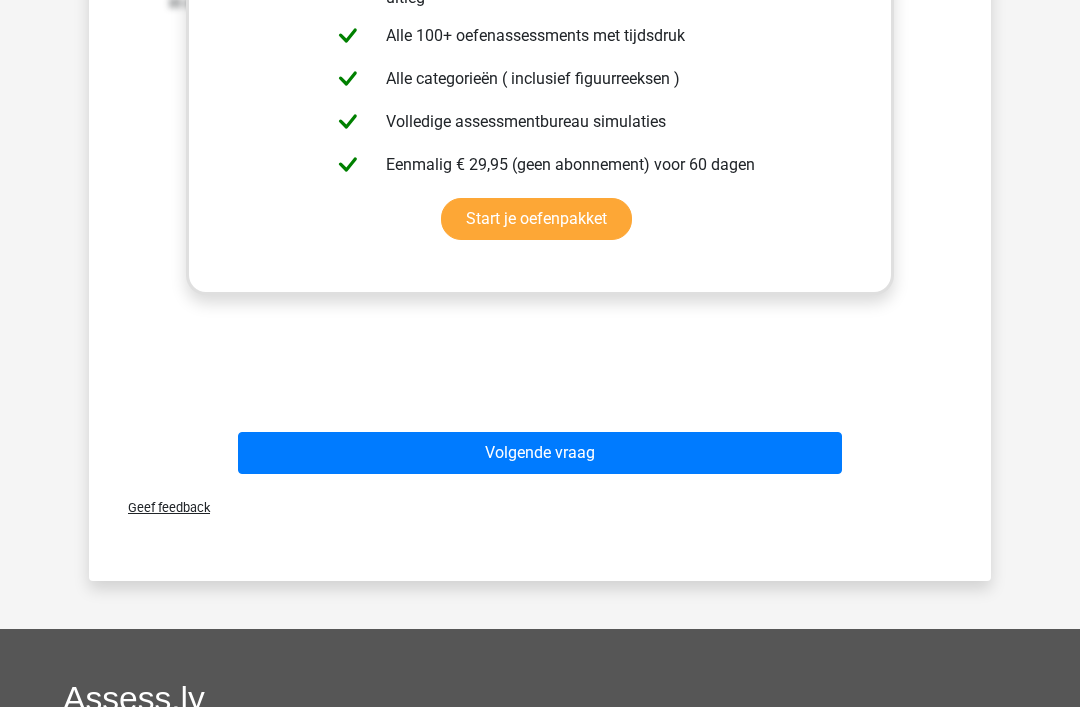 click on "Volgende vraag" at bounding box center (540, 454) 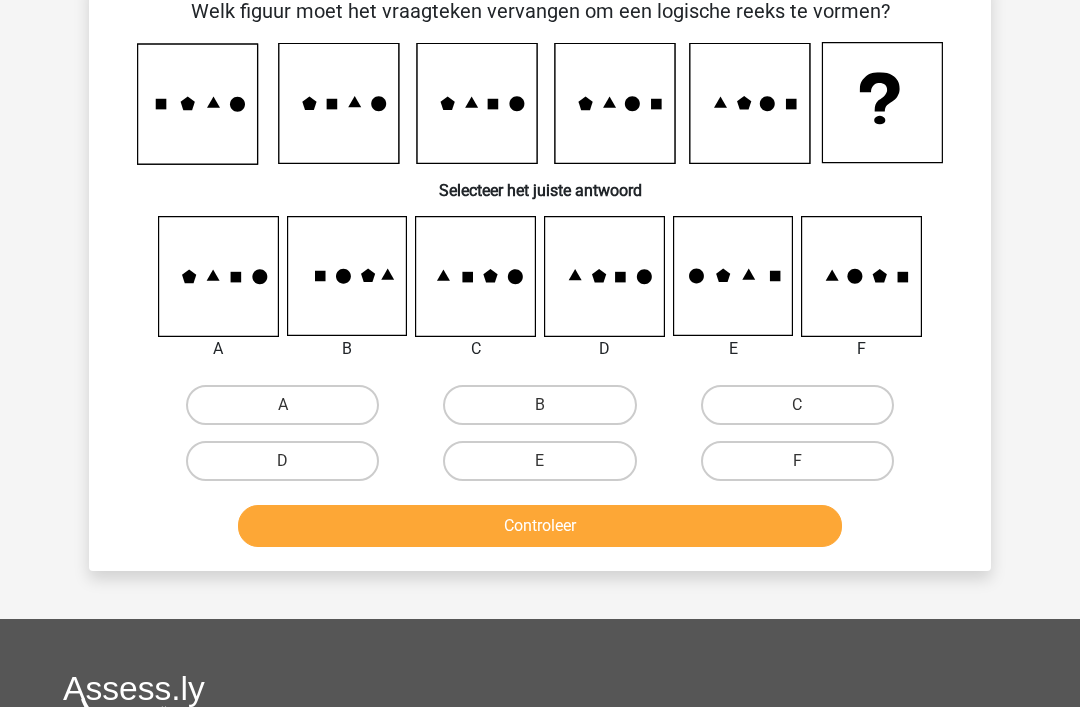 scroll, scrollTop: 92, scrollLeft: 0, axis: vertical 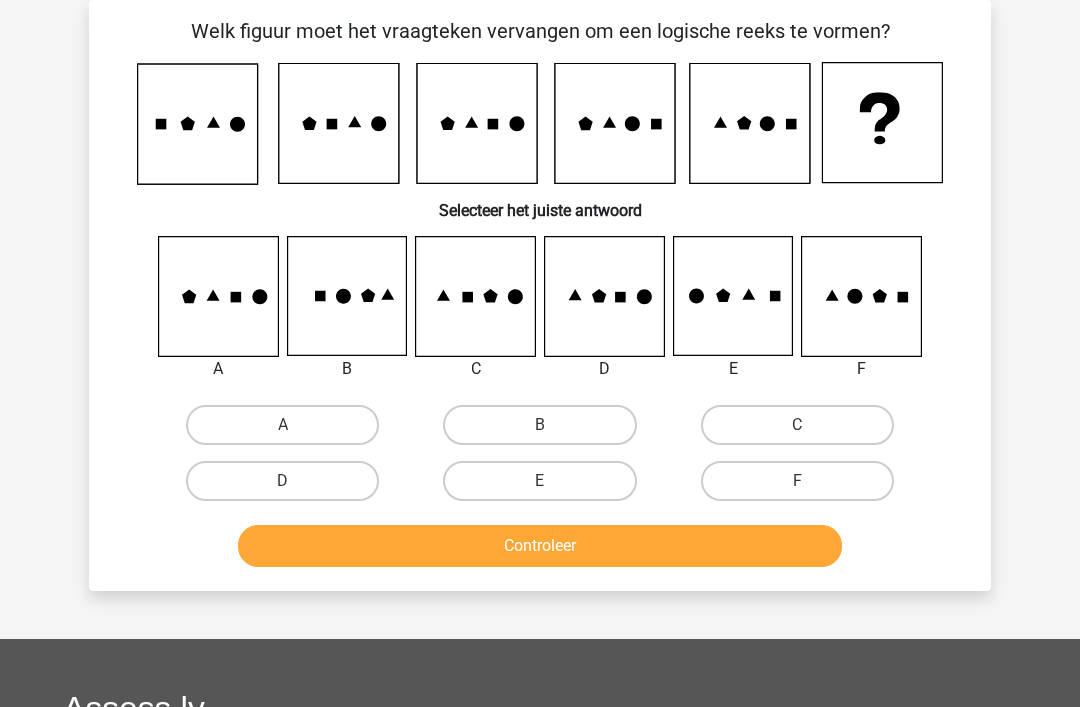 click 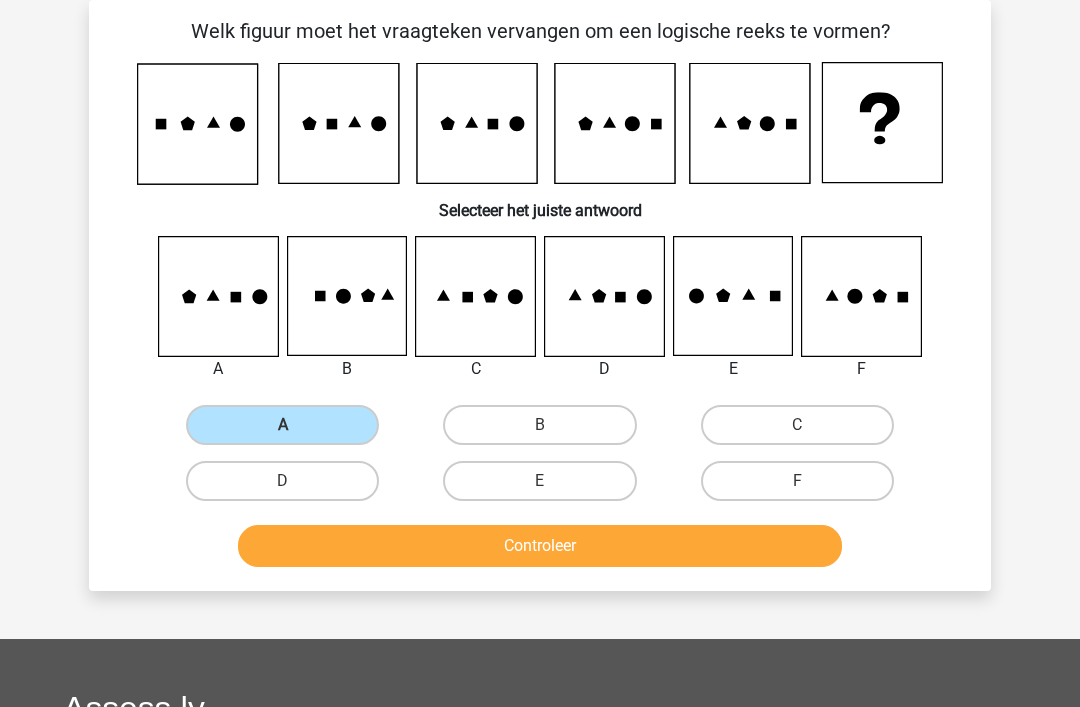 click on "Controleer" at bounding box center [540, 546] 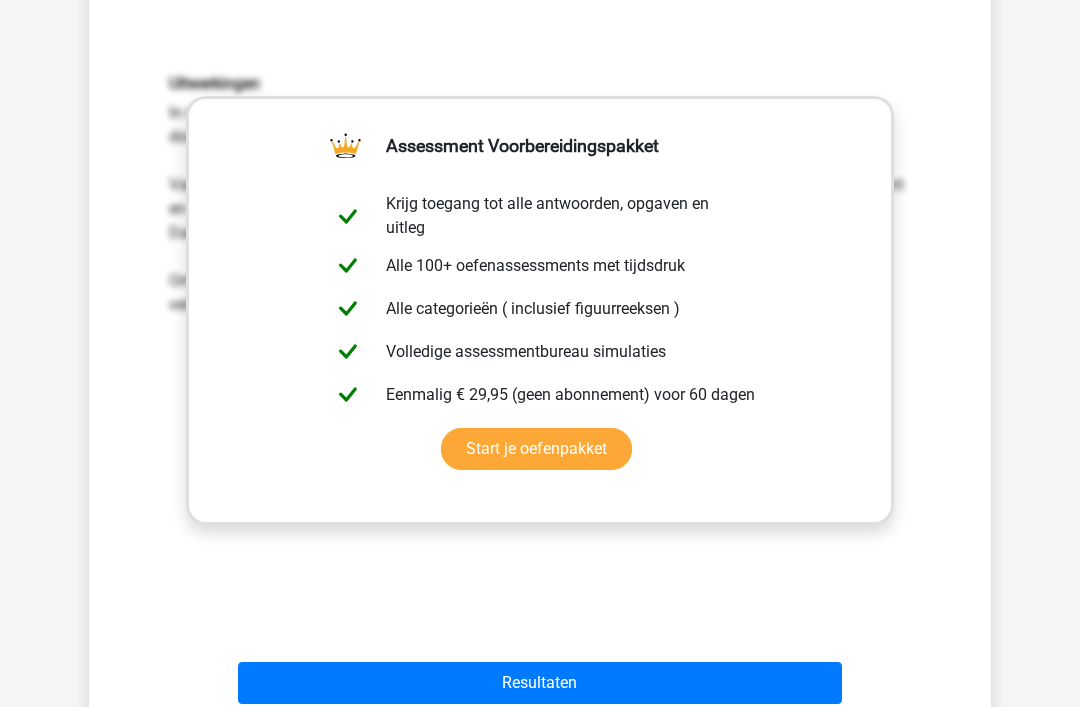 scroll, scrollTop: 873, scrollLeft: 0, axis: vertical 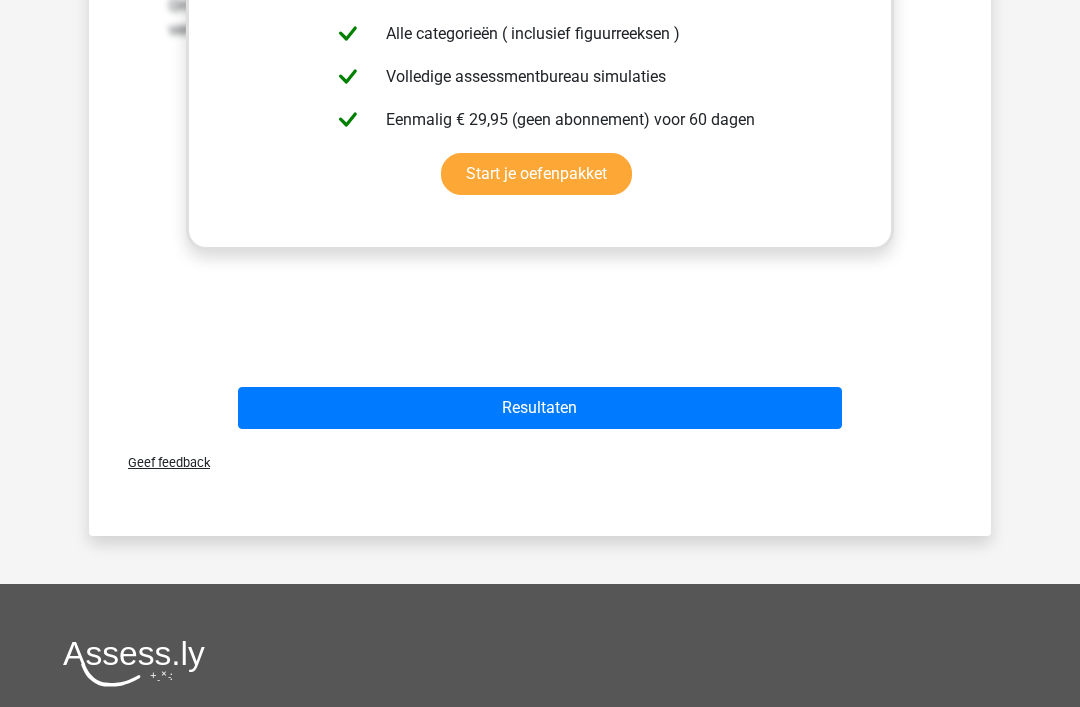 click on "Resultaten" at bounding box center [540, 409] 